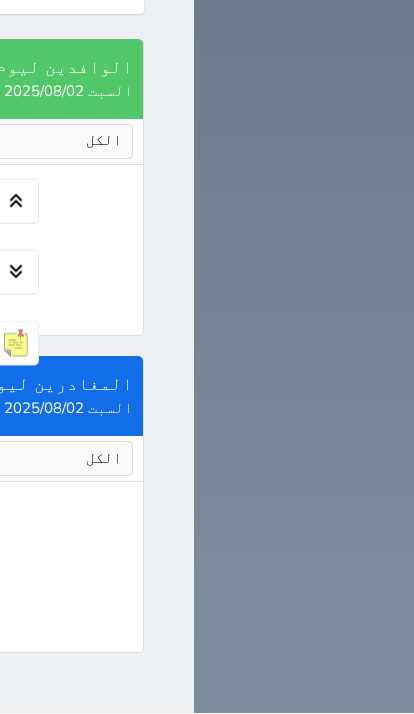 click on "1" at bounding box center [-86, -614] 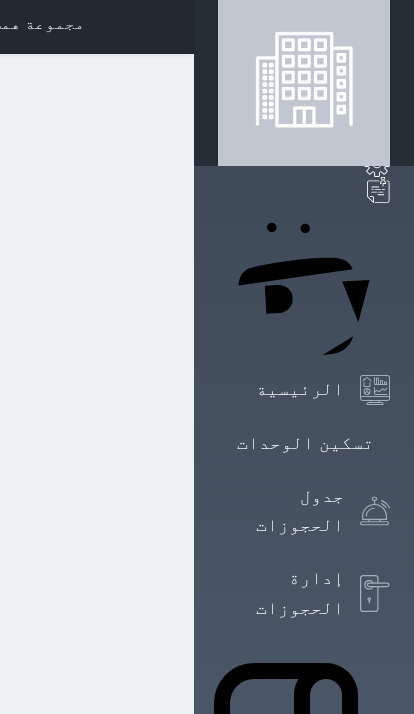 scroll, scrollTop: 1, scrollLeft: 0, axis: vertical 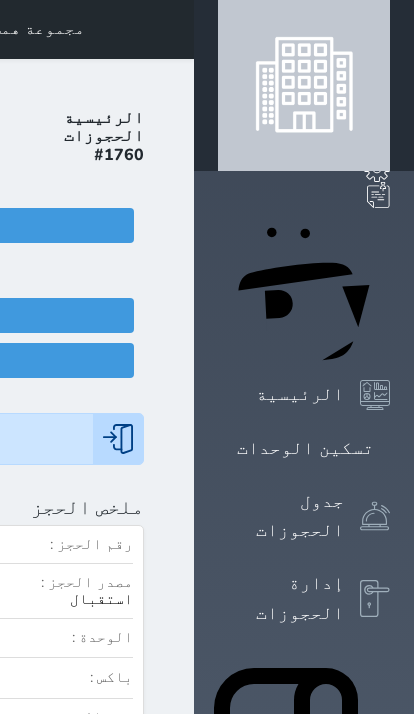 click on "تسجيل مغادرة" at bounding box center (-96, 360) 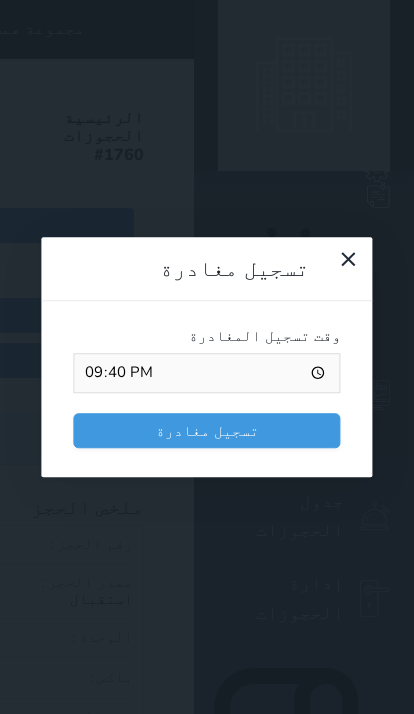 click on "21:40" at bounding box center [206, 373] 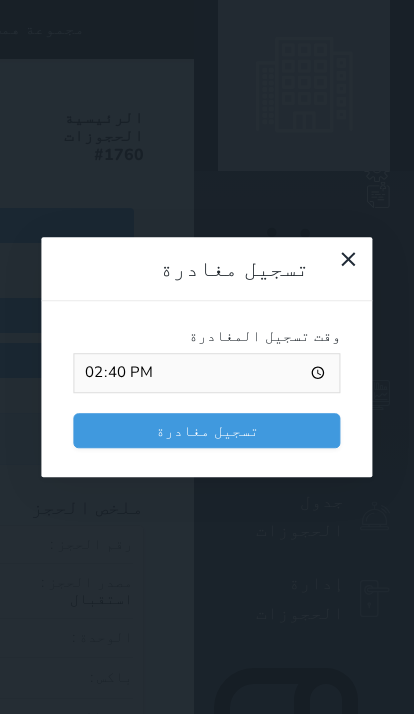 click on "تسجيل مغادرة" at bounding box center (206, 430) 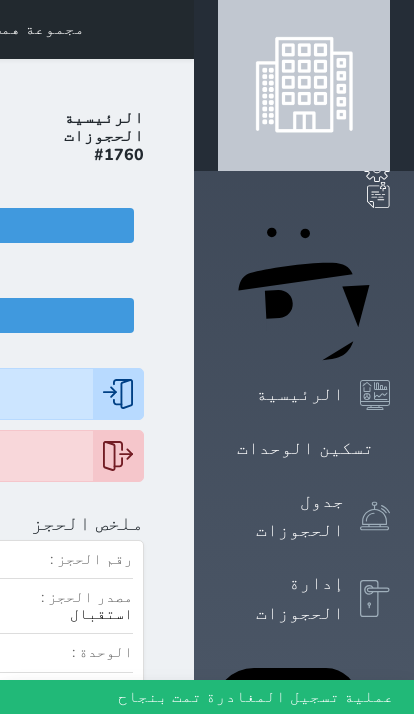 click at bounding box center [170, 29] 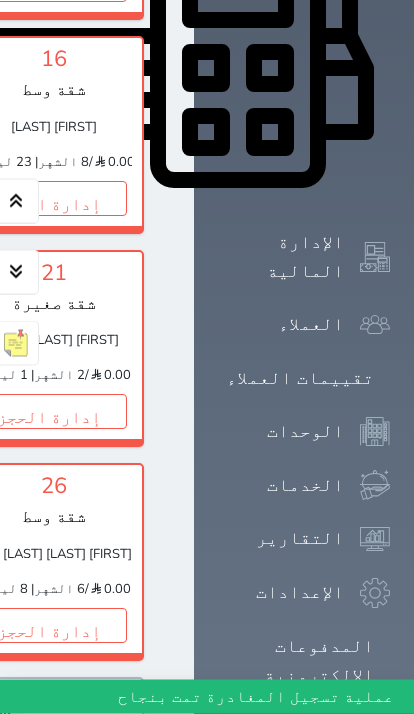 scroll, scrollTop: 787, scrollLeft: 0, axis: vertical 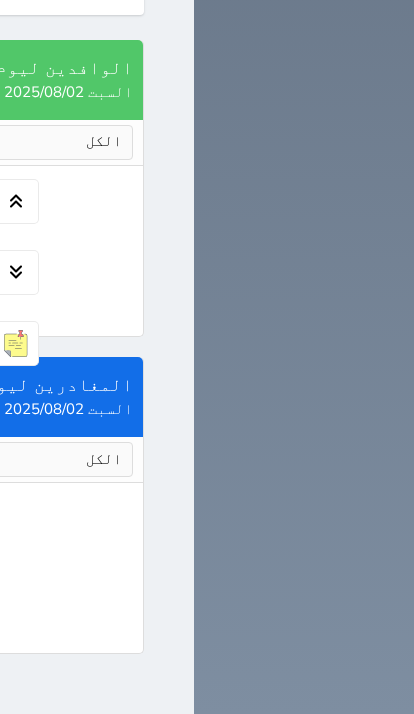 click on "1" at bounding box center (-672, -614) 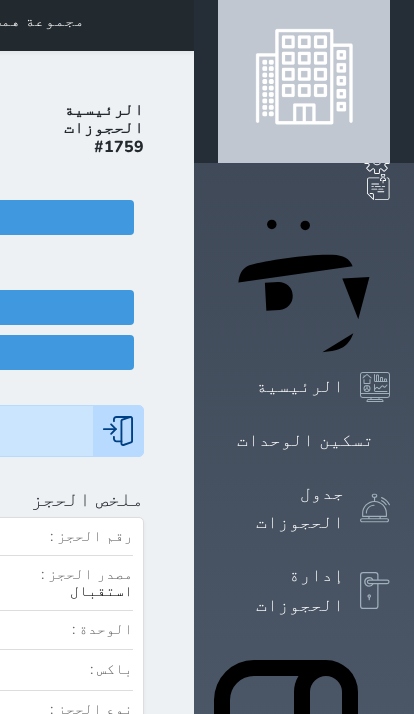 scroll, scrollTop: 0, scrollLeft: 0, axis: both 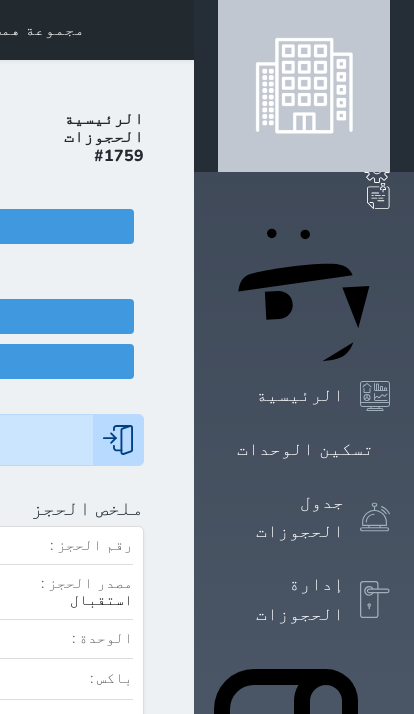 select 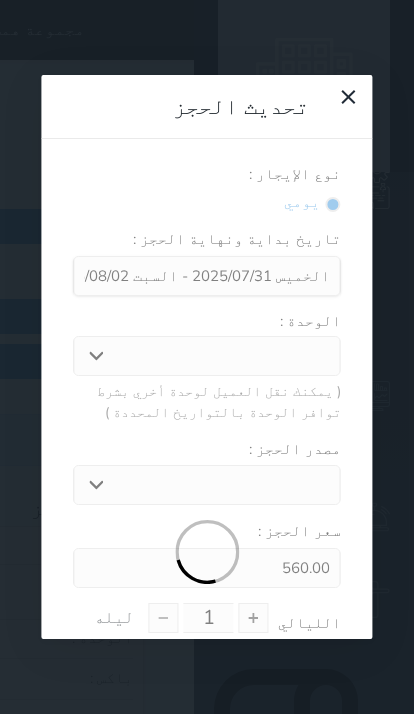 select on "12598" 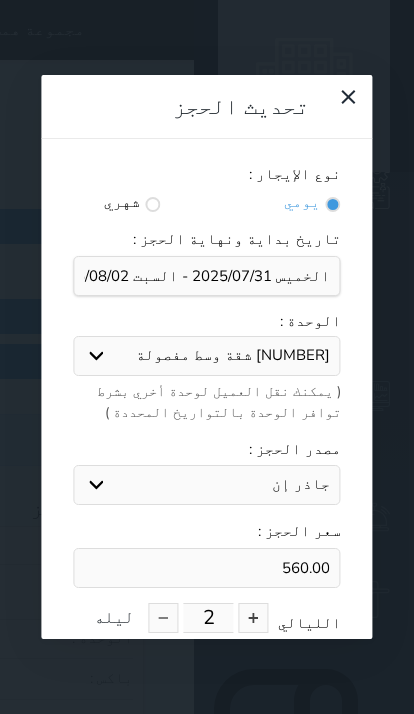 click at bounding box center [254, 618] 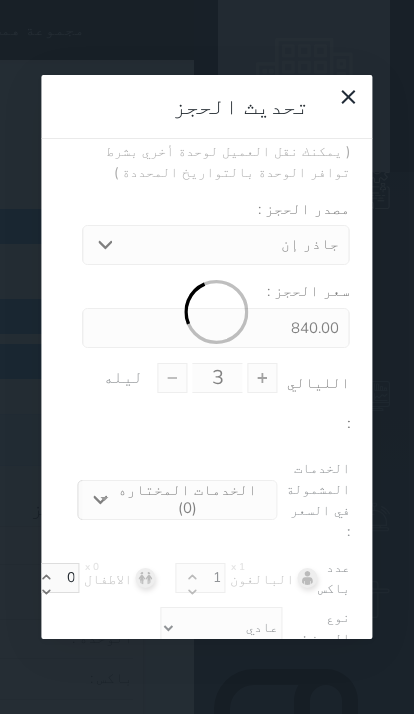 scroll, scrollTop: 239, scrollLeft: -9, axis: both 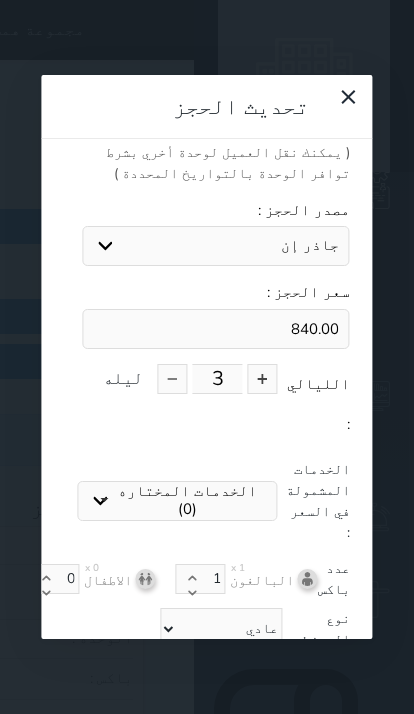 click on "تحديث الحجز" at bounding box center (215, 675) 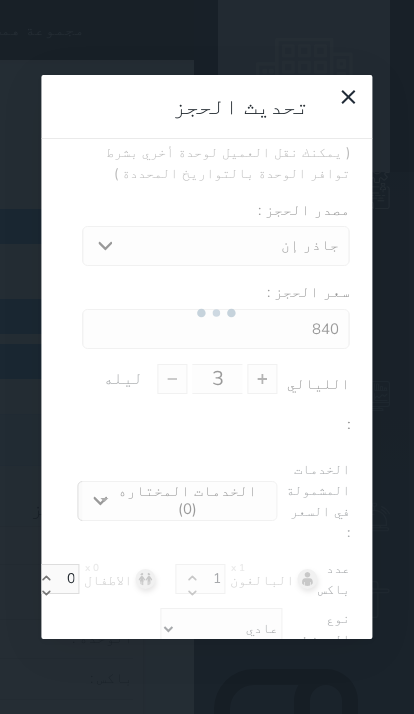 scroll, scrollTop: 1, scrollLeft: 0, axis: vertical 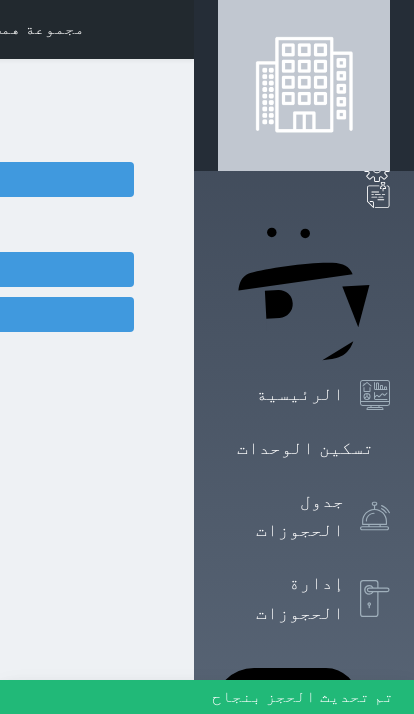 select 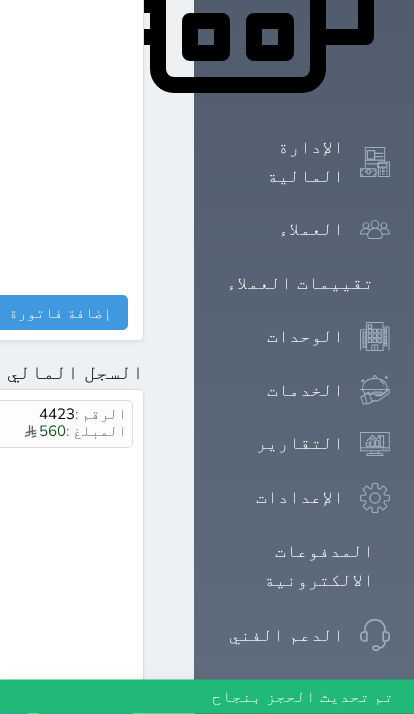 scroll, scrollTop: 1068, scrollLeft: 0, axis: vertical 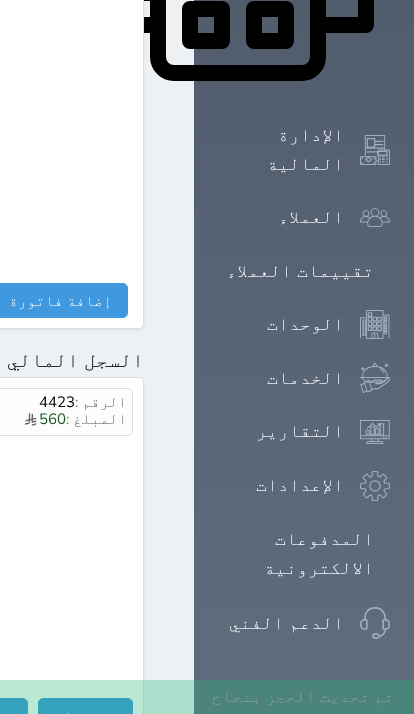 click on "مقبوضات" at bounding box center [85, 715] 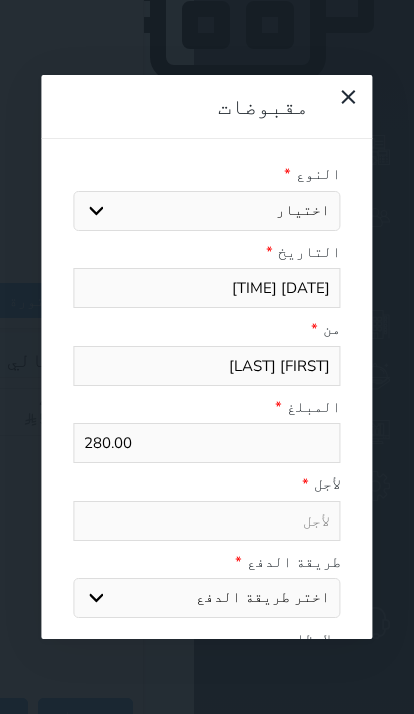 select 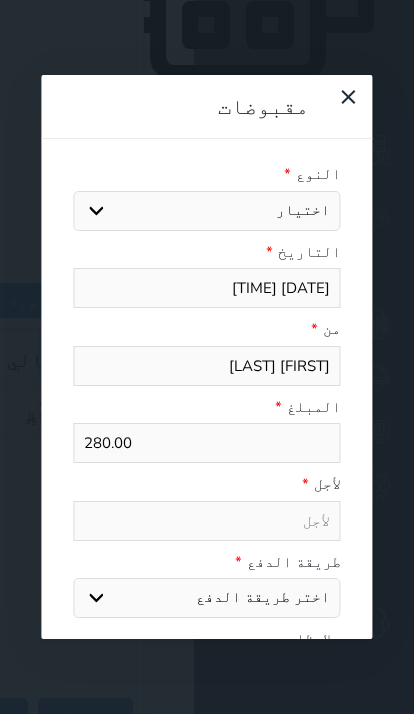 click on "اختيار   مقبوضات عامة قيمة إيجار فواتير تامين عربون لا ينطبق آخر مغسلة واي فاي - الإنترنت مواقف السيارات طعام الأغذية والمشروبات مشروبات المشروبات الباردة المشروبات الساخنة الإفطار غداء عشاء مخبز و كعك حمام سباحة الصالة الرياضية سبا و خدمات الجمال اختيار وإسقاط (خدمات النقل) ميني بار كابل - تلفزيون سرير إضافي تصفيف الشعر التسوق خدمات الجولات السياحية المنظمة خدمات الدليل السياحي" at bounding box center (206, 211) 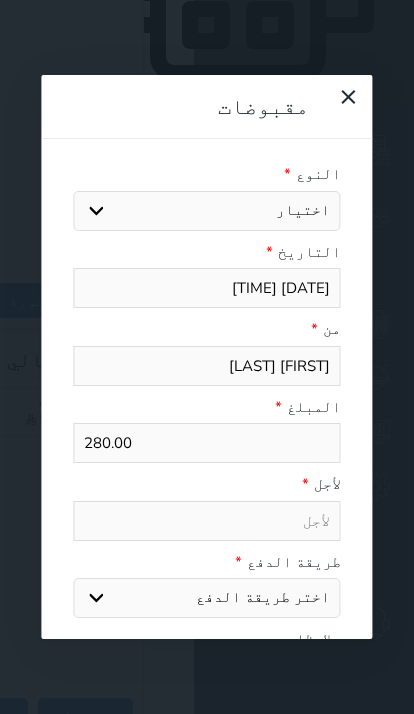 select 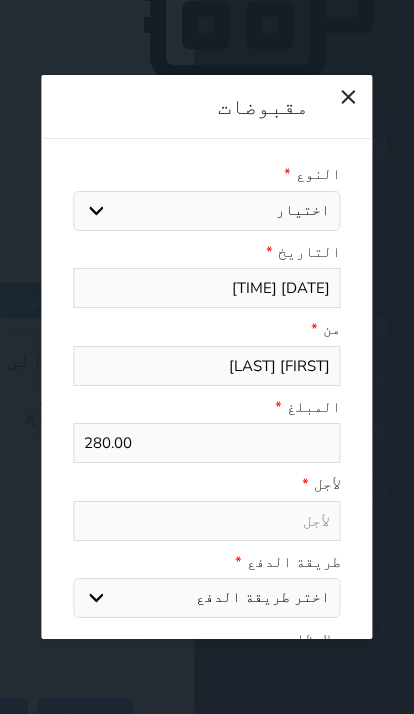 type on "قيمة إيجار - الوحدة - 25" 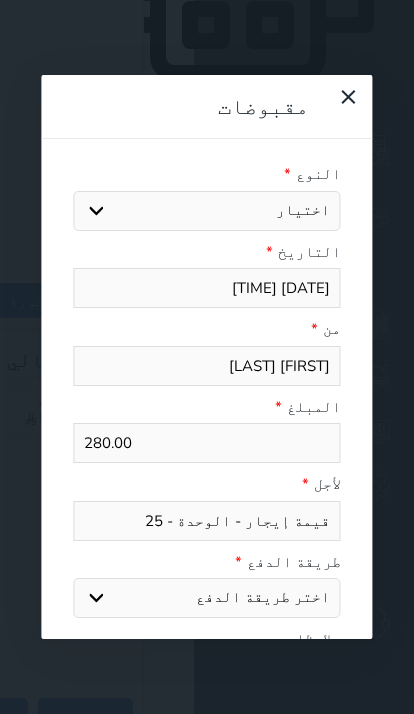 click on "اختر طريقة الدفع   دفع نقدى   تحويل بنكى   مدى   بطاقة ائتمان   آجل" at bounding box center [206, 598] 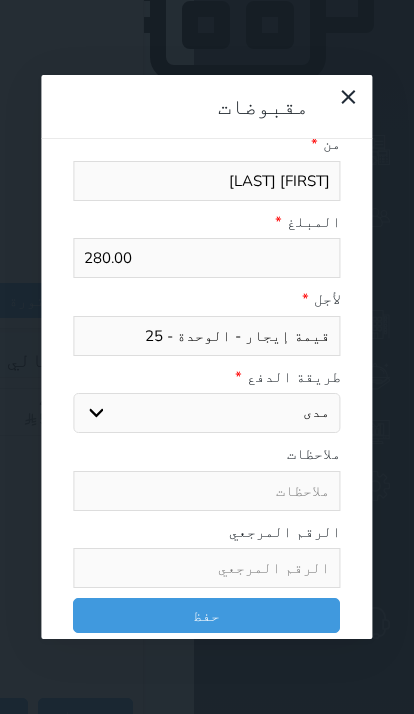 scroll, scrollTop: 181, scrollLeft: 0, axis: vertical 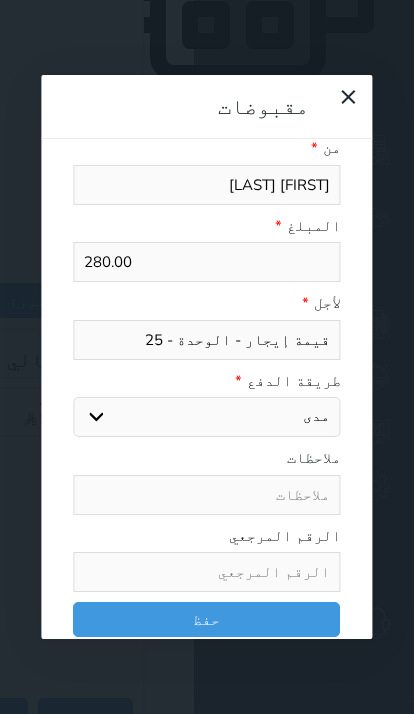 click at bounding box center (206, 572) 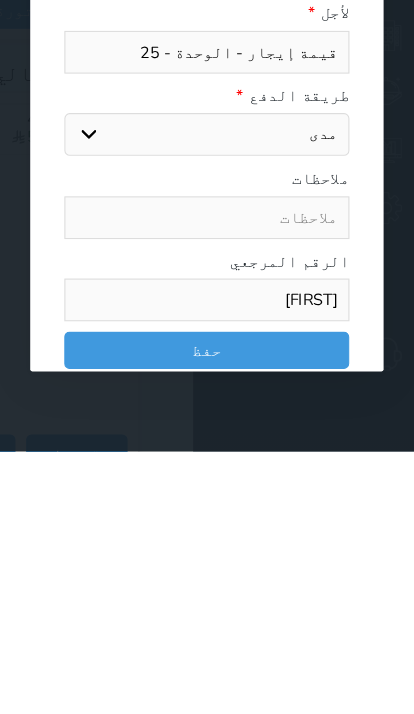 type on "[NAME]" 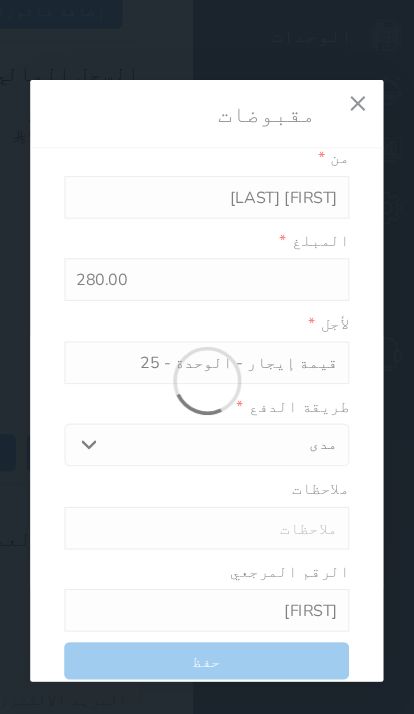 select 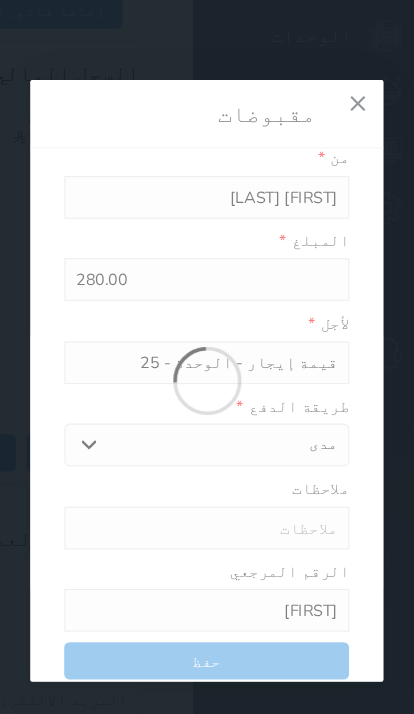type 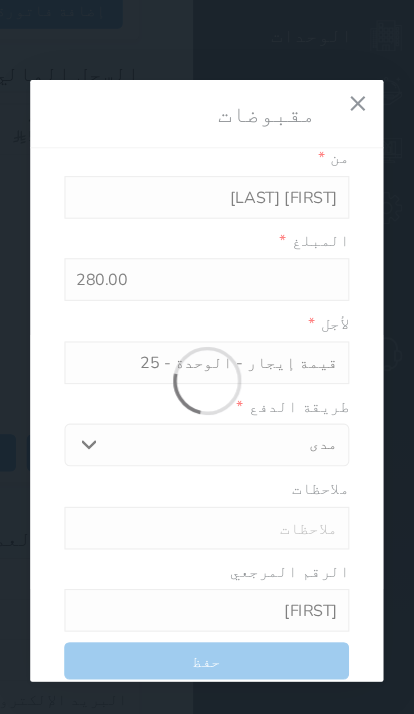 type on "0" 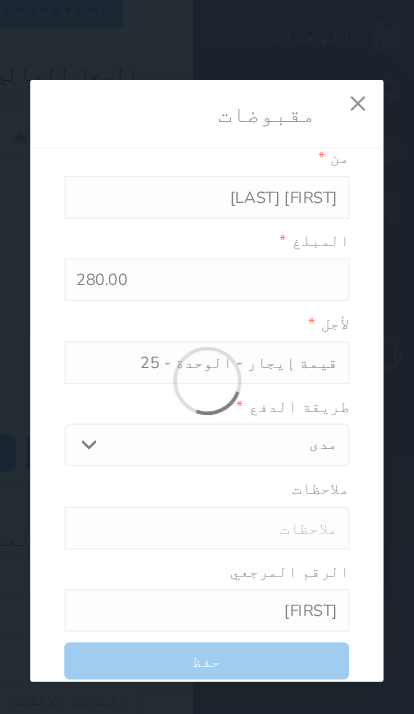 select 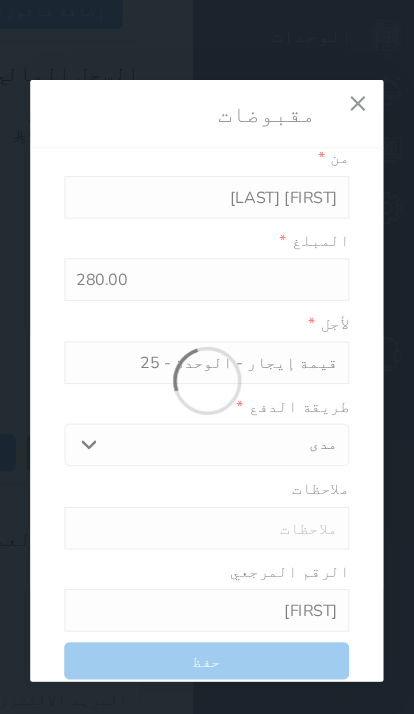 type on "0" 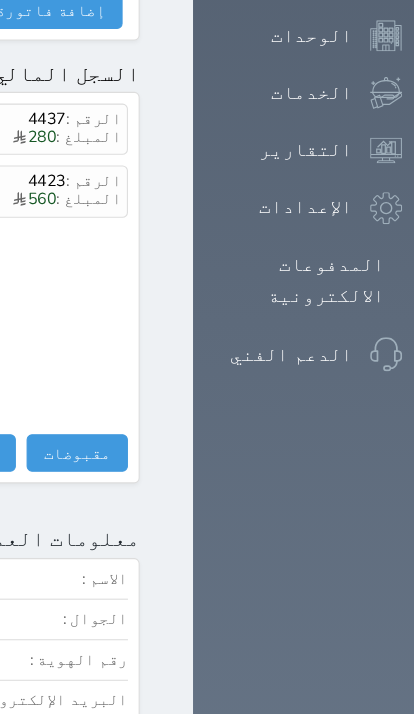 click at bounding box center (170, -1329) 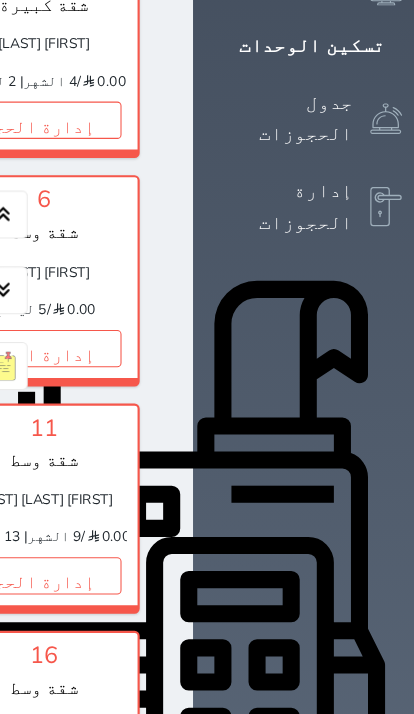 scroll, scrollTop: 590, scrollLeft: 0, axis: vertical 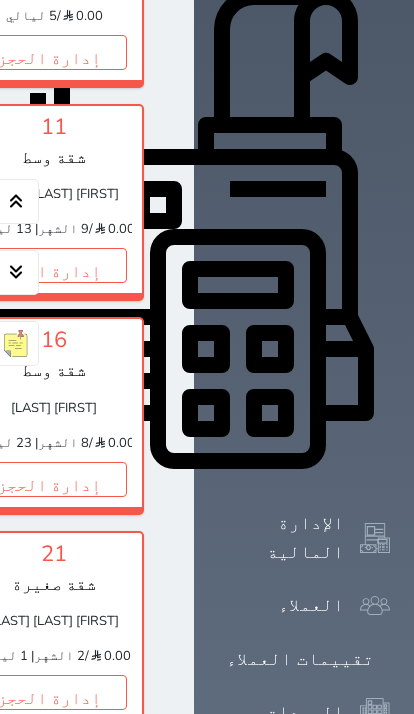 click on "حجز" at bounding box center (-146, 52) 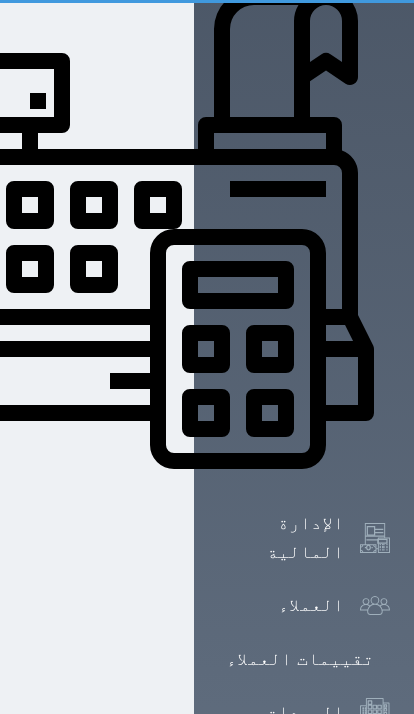 scroll, scrollTop: 233, scrollLeft: 0, axis: vertical 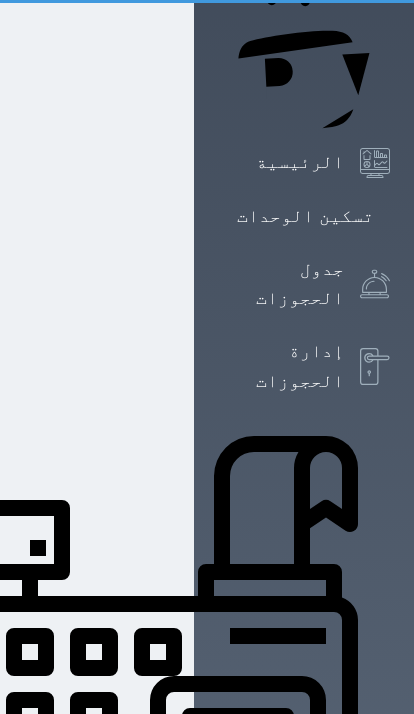 select on "1" 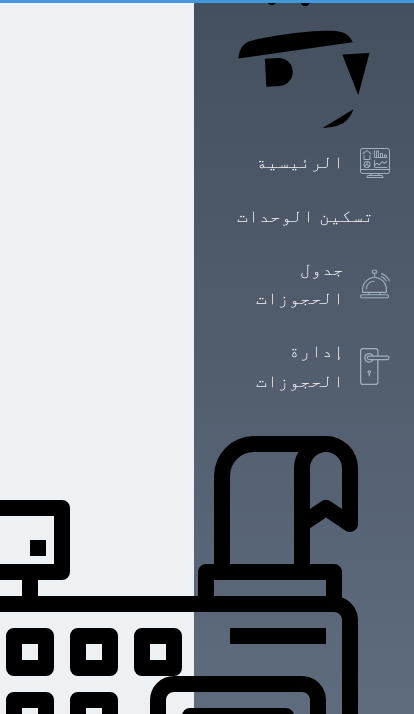 scroll, scrollTop: 0, scrollLeft: 0, axis: both 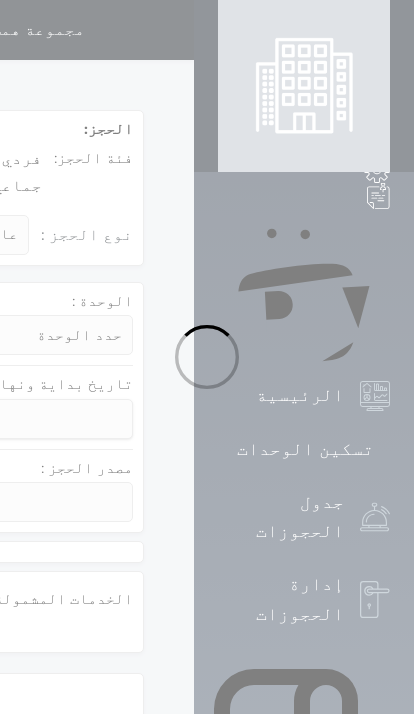 select 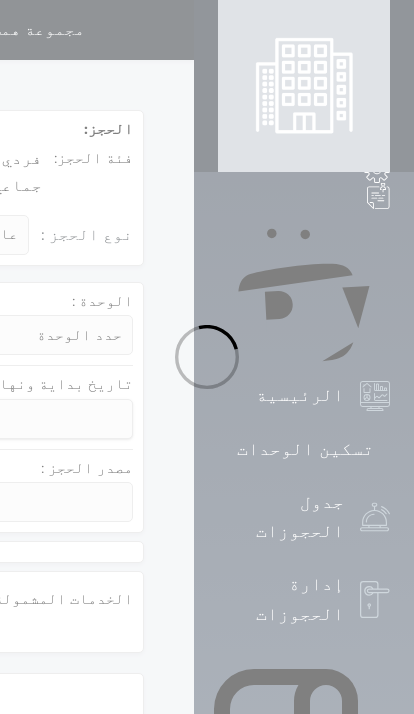 select 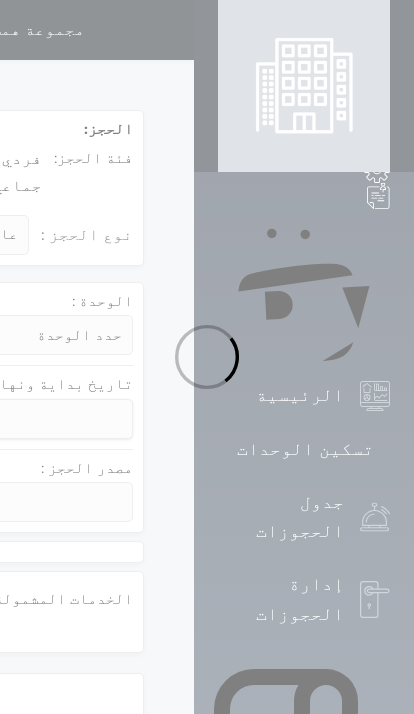 select 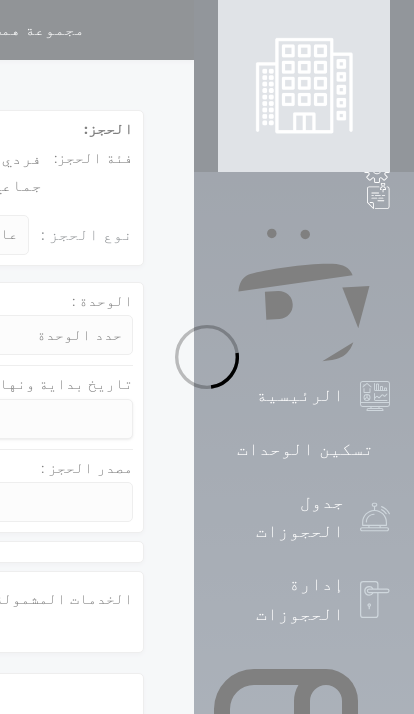 select 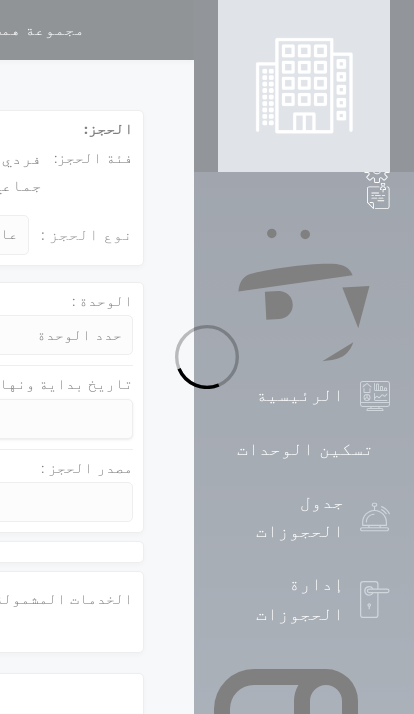 select 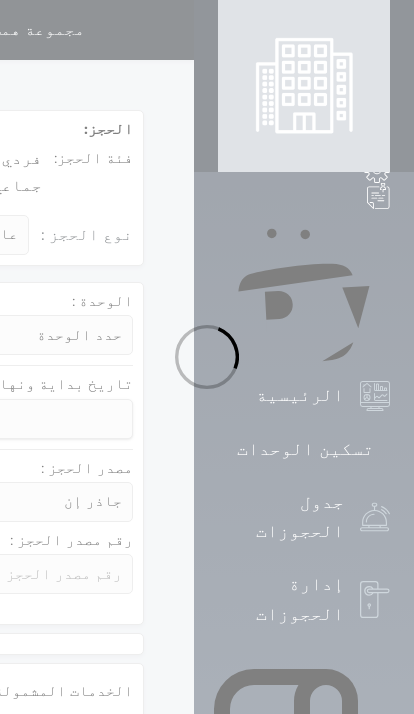select 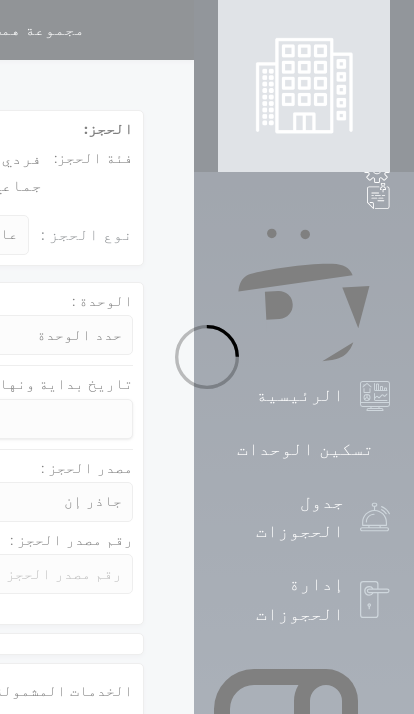 select 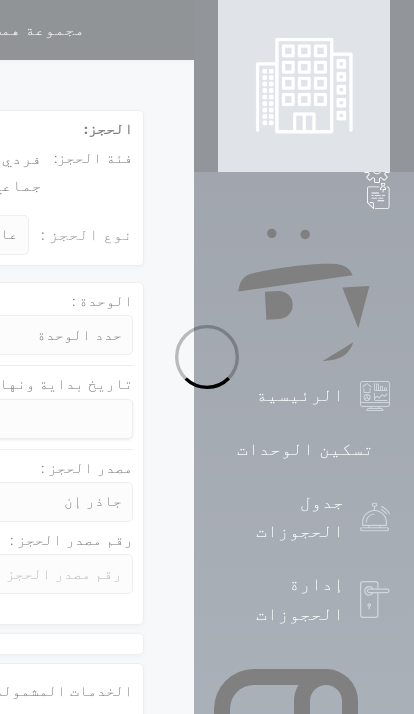 select 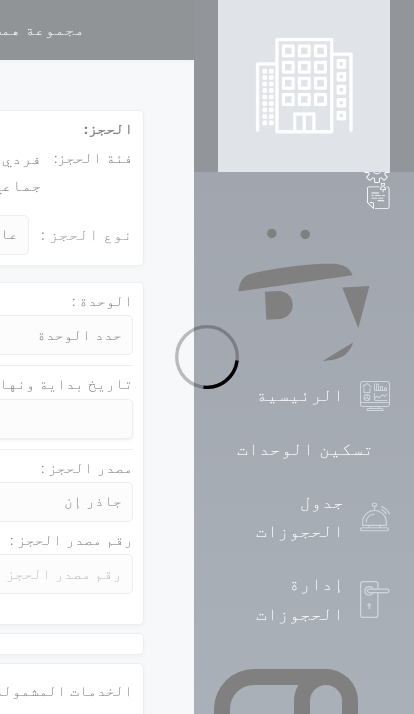 select 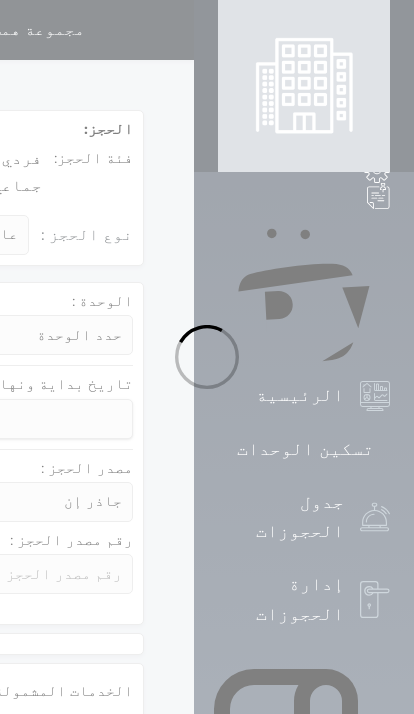 select 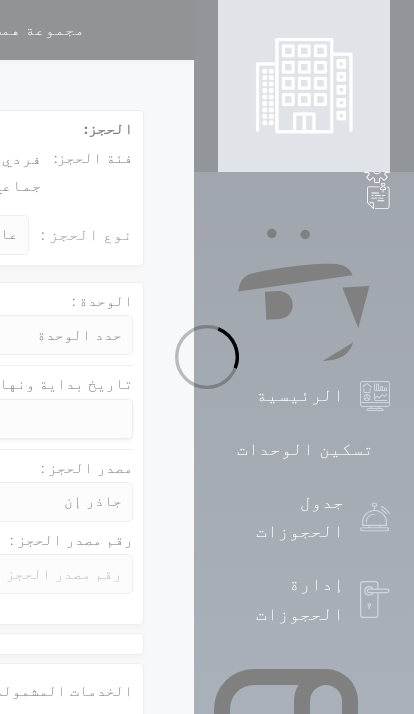 select 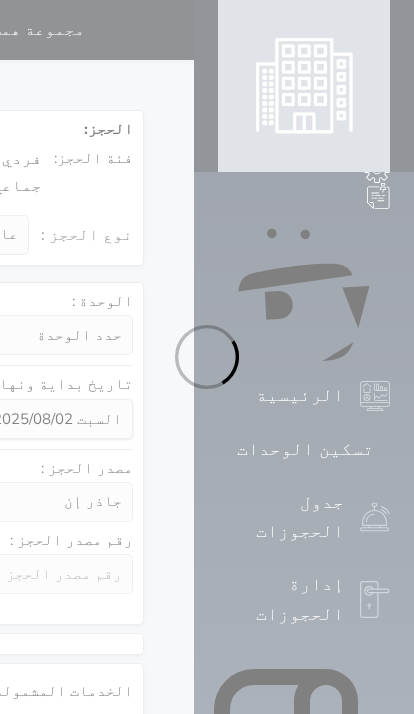 select 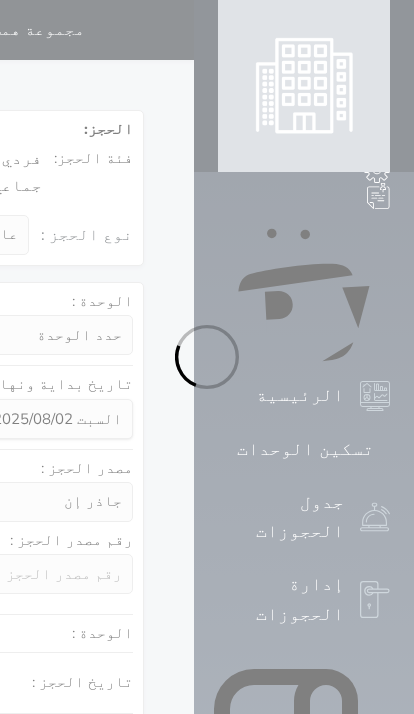 select on "1" 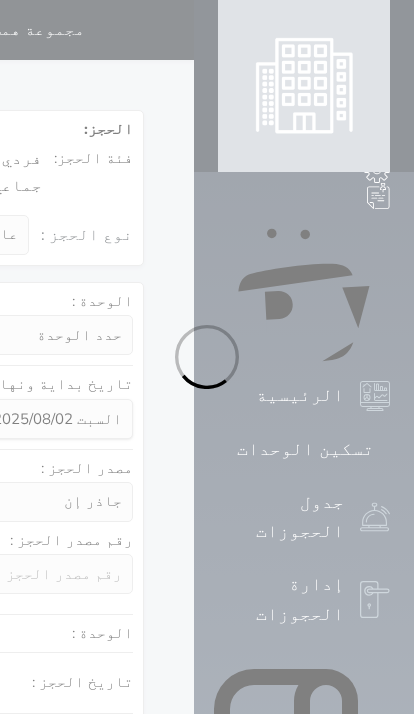 select on "113" 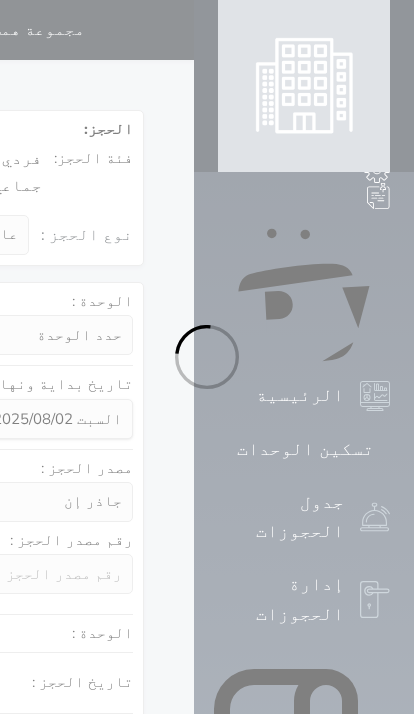 select on "1" 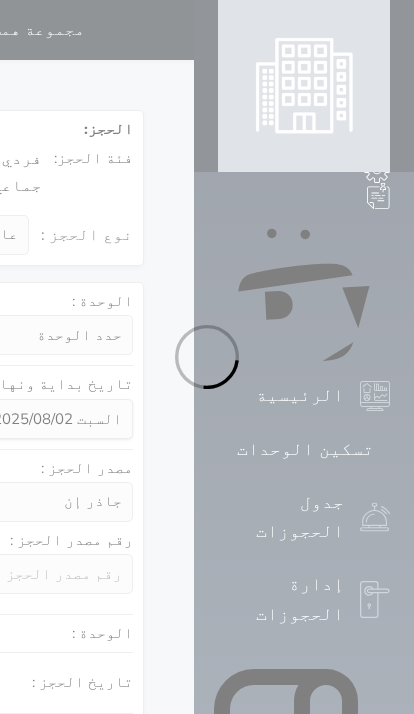 select 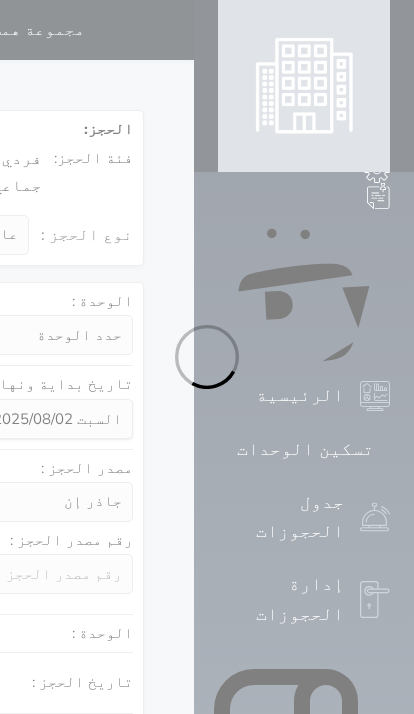 select on "7" 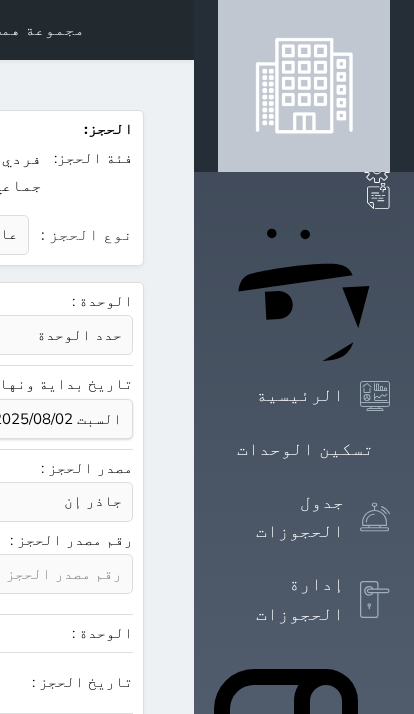 select 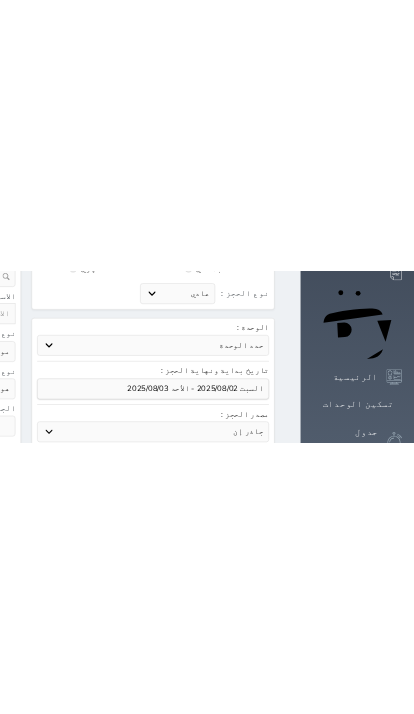 scroll, scrollTop: 0, scrollLeft: 0, axis: both 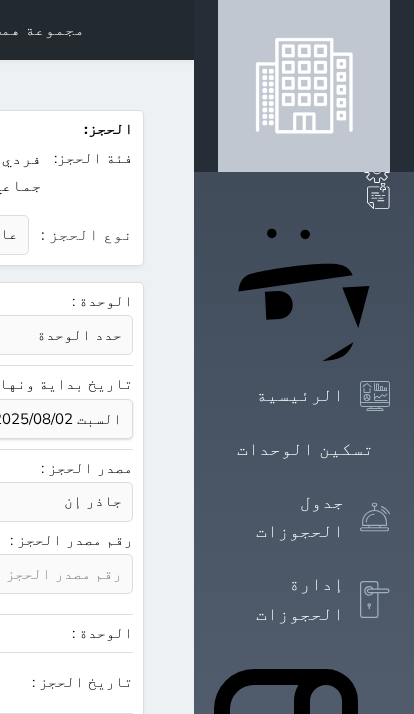 click on "جاذر إن استقبال الموقع الإلكتروني بوكينج المسافر اكسبيديا مواقع التواصل الإجتماعي اويو اخرى" at bounding box center (-336, 502) 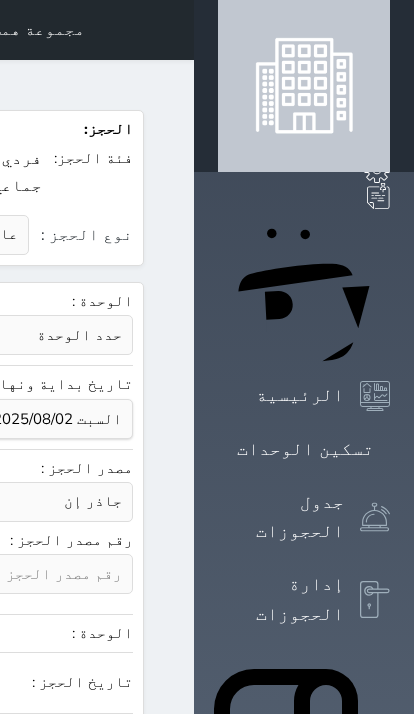 select on "12598" 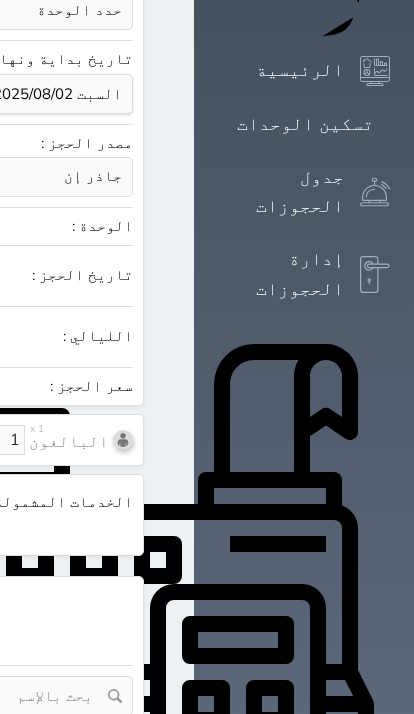 scroll, scrollTop: 669, scrollLeft: 0, axis: vertical 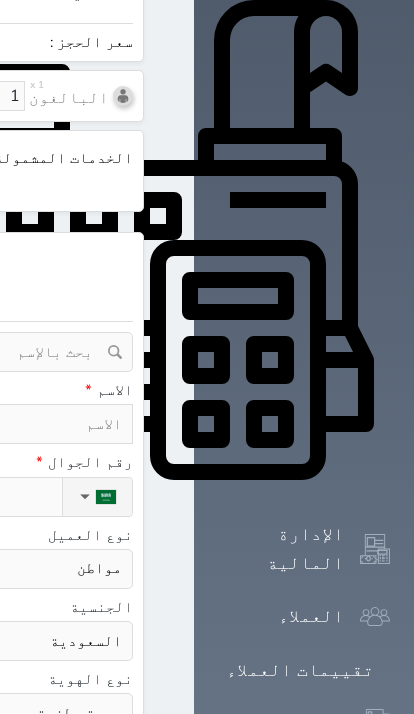 click on "البحث عن العملاء :" at bounding box center (-326, 252) 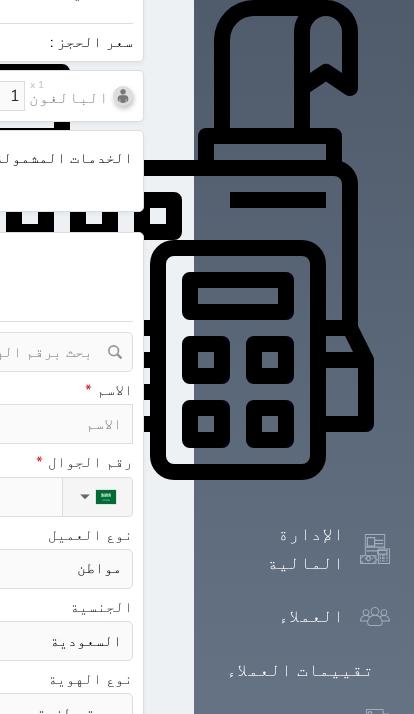 click at bounding box center [-343, 352] 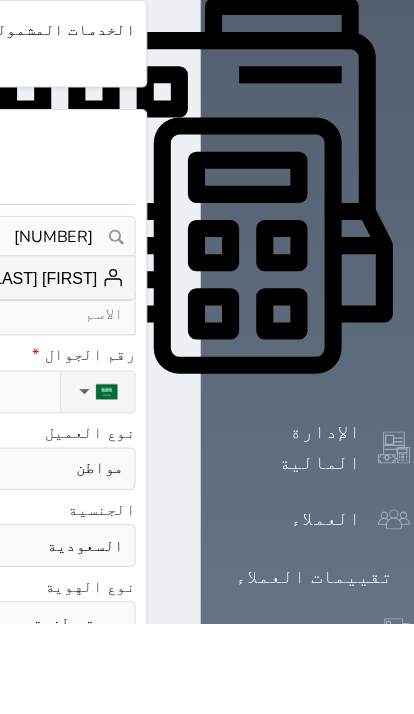 click on "[FIRST] [LAST]" at bounding box center [58, 390] 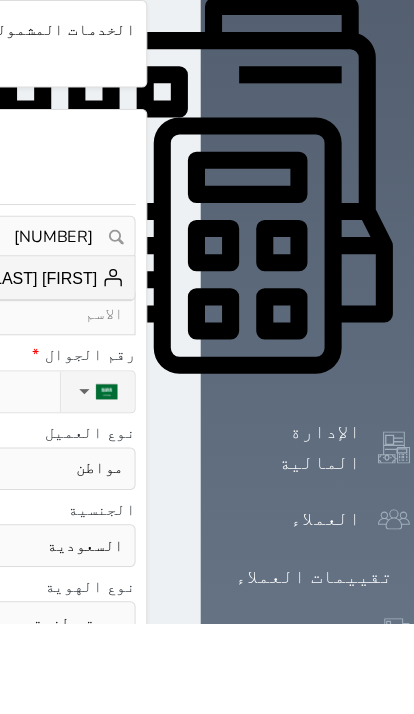 type on "خالد محمد الحازمي  ||  +966533688114" 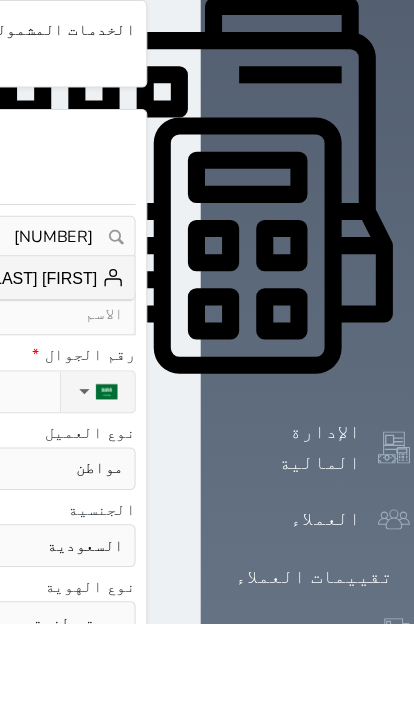 type on "1033088723" 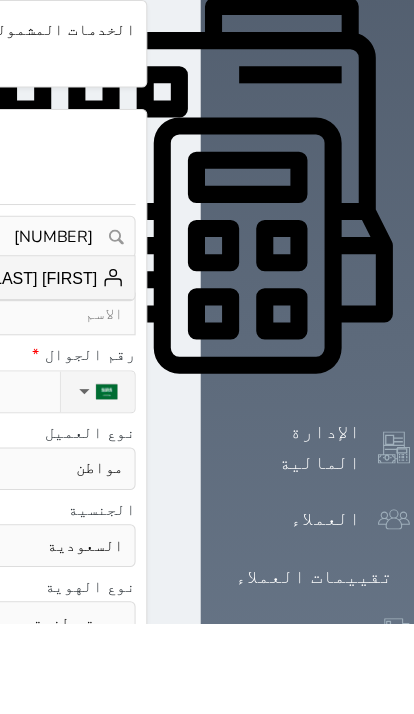select on "male" 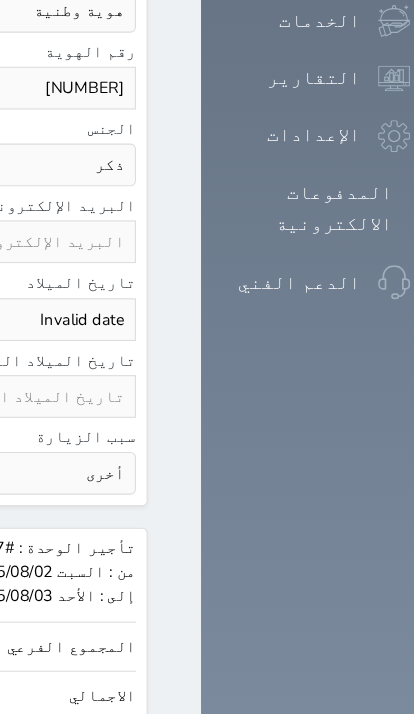 click on "300.00" at bounding box center (-740, 605) 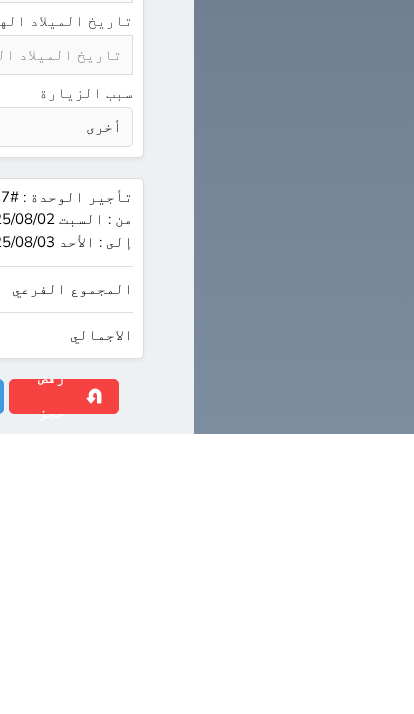 type on "30" 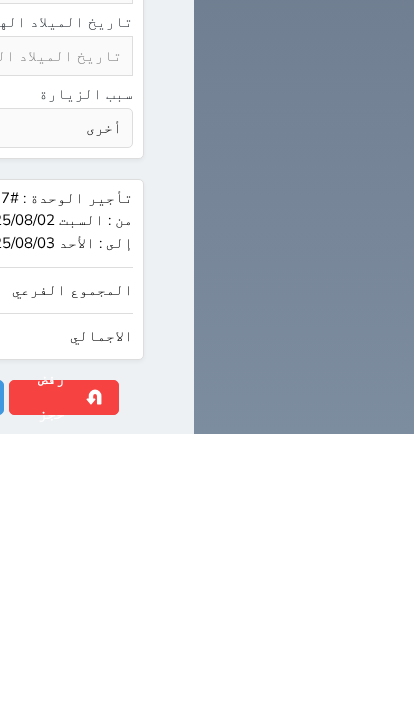type on "3" 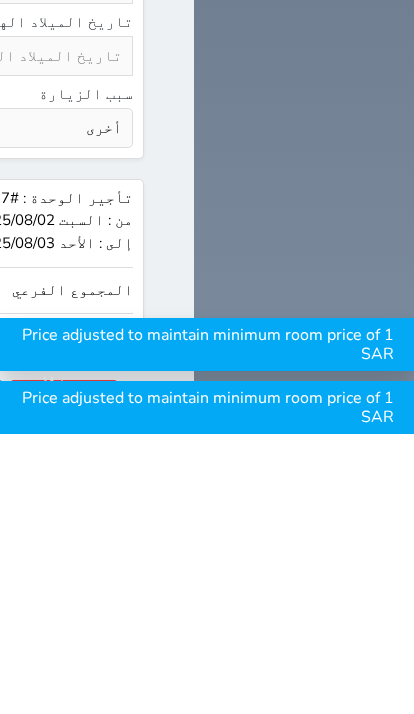 type on "2" 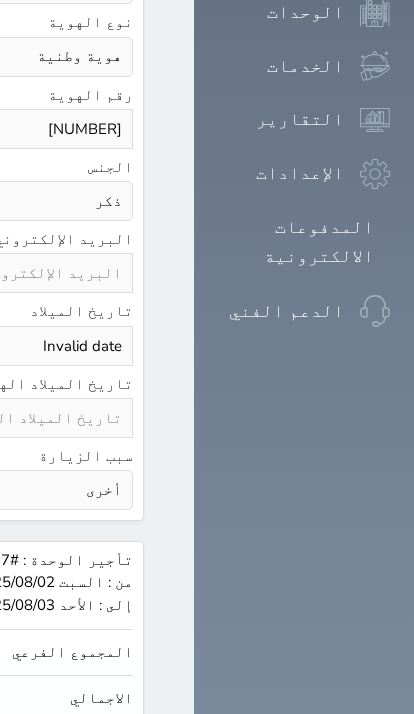 click on "حجز" at bounding box center (-394, 759) 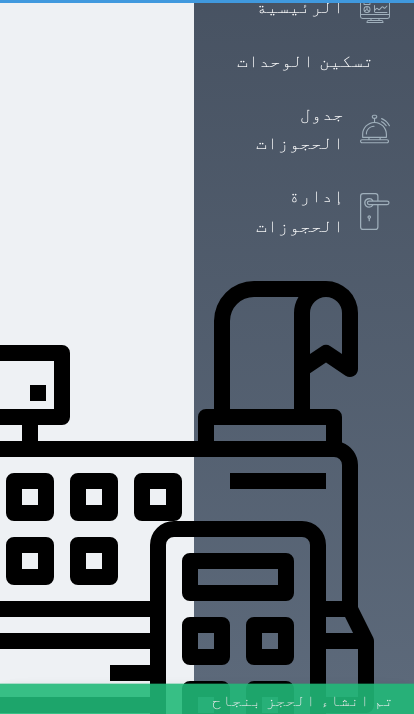 scroll, scrollTop: 1, scrollLeft: 0, axis: vertical 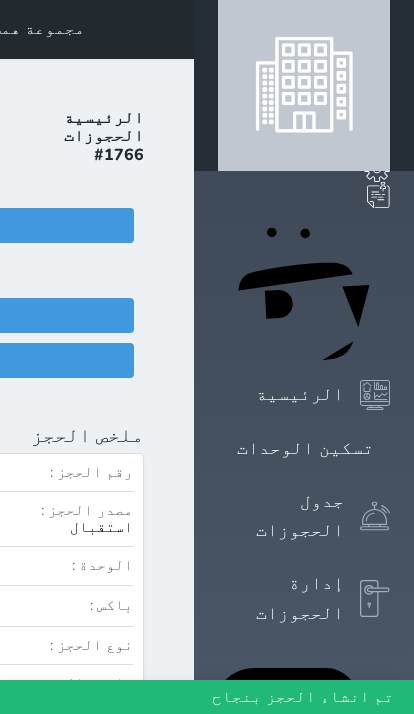 click on "تسجيل دخول" at bounding box center (-96, 360) 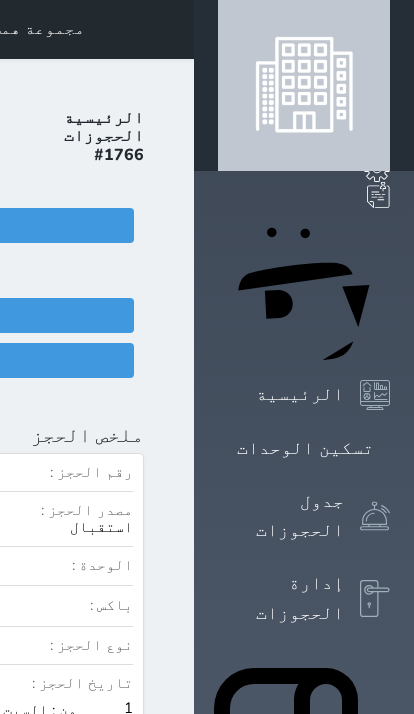 click on "تسجيل دخول" at bounding box center (-96, 360) 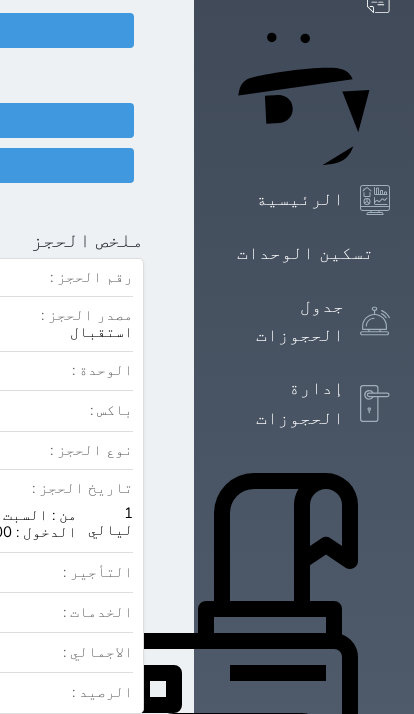scroll, scrollTop: 280, scrollLeft: 0, axis: vertical 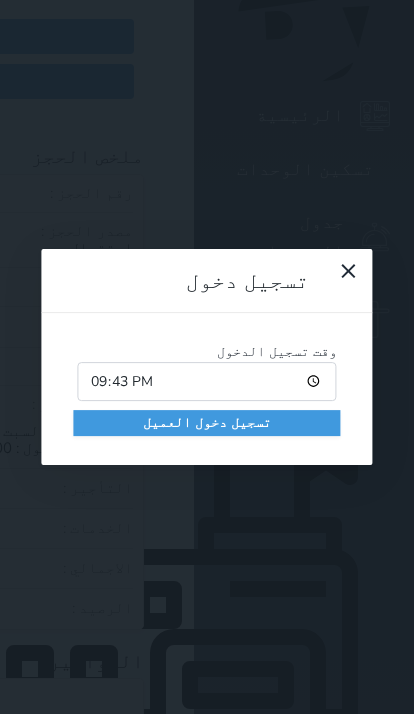 click on "21:43" at bounding box center [206, 381] 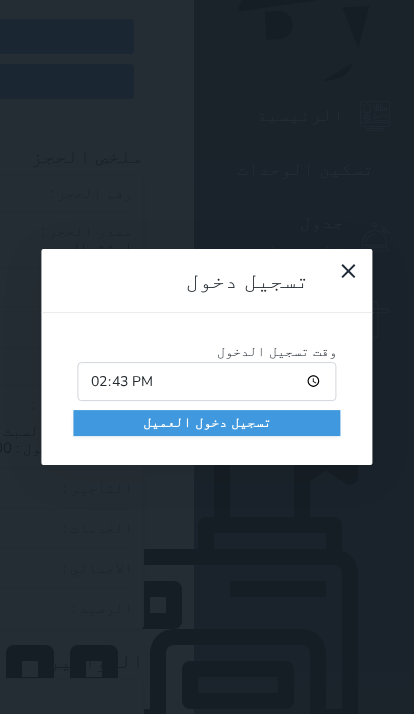 click on "تسجيل دخول العميل" at bounding box center (206, 423) 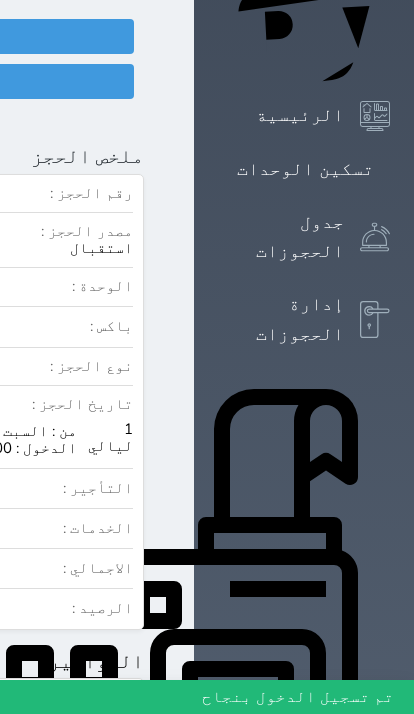 select 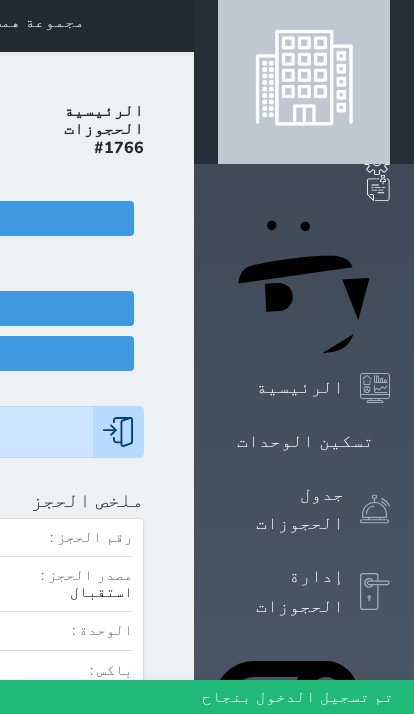 scroll, scrollTop: 0, scrollLeft: 0, axis: both 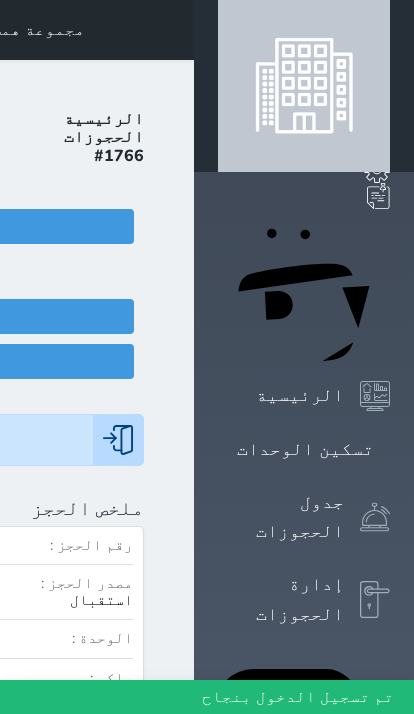 click at bounding box center (-799, 508) 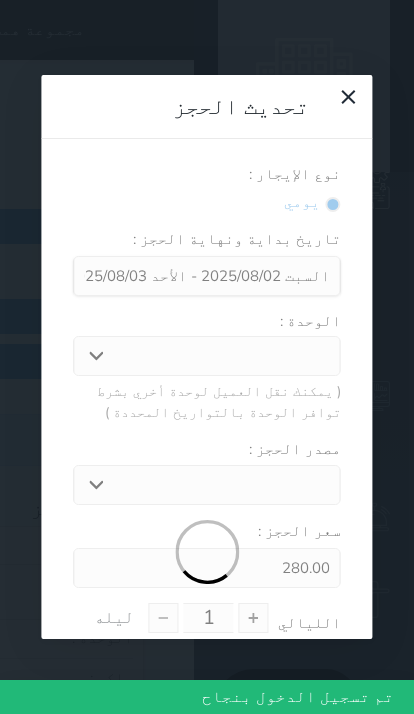 select on "12598" 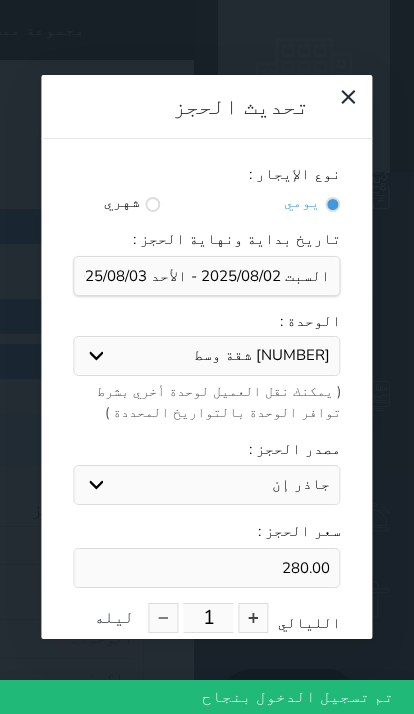 click at bounding box center (254, 618) 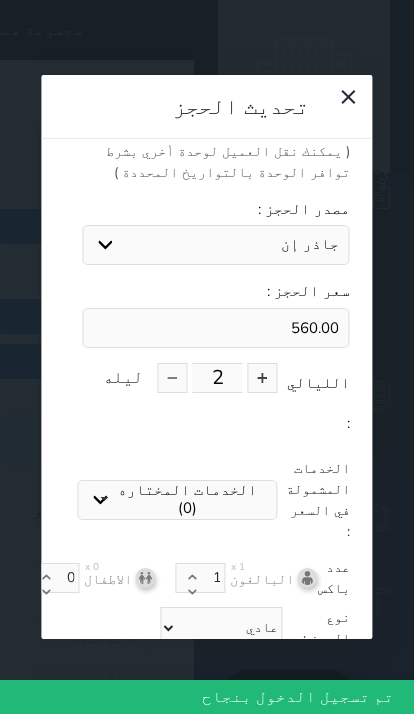 scroll, scrollTop: 239, scrollLeft: -9, axis: both 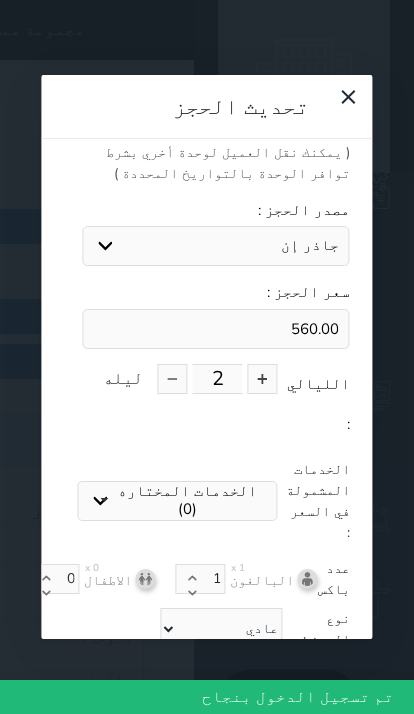 click on "تحديث الحجز" at bounding box center (215, 675) 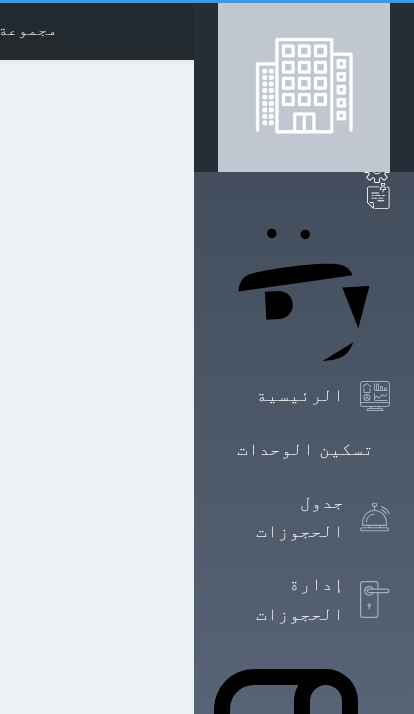 scroll, scrollTop: 0, scrollLeft: 0, axis: both 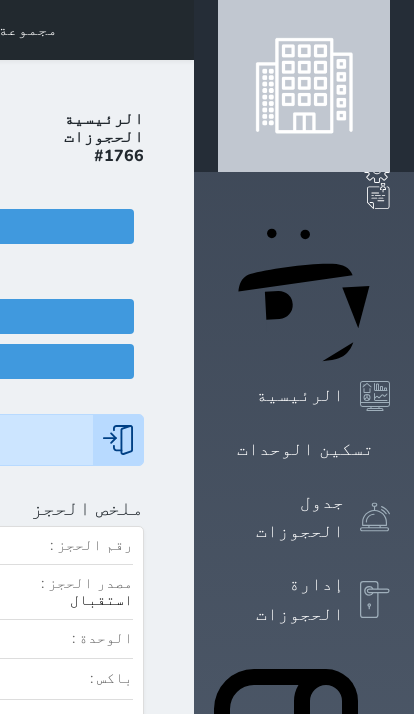 select 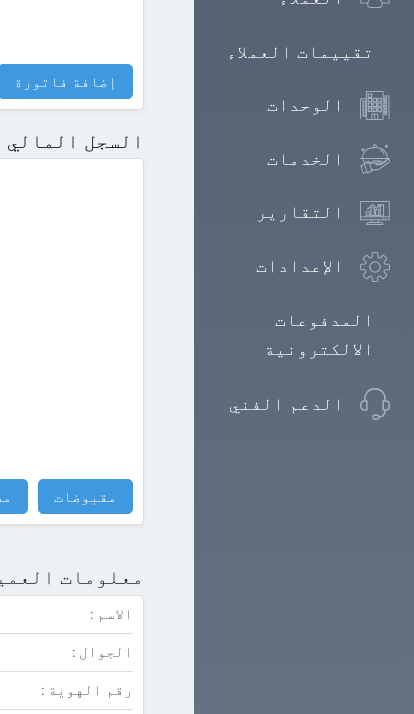 scroll, scrollTop: 1287, scrollLeft: 0, axis: vertical 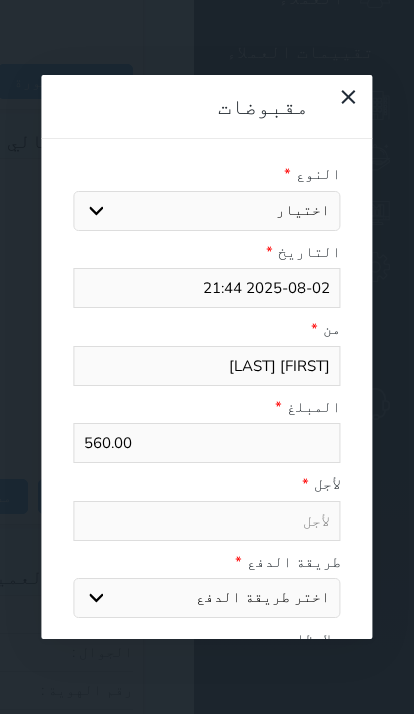 select 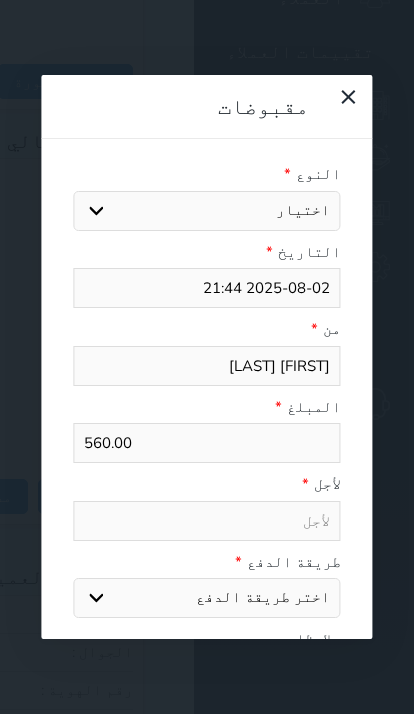 click on "اختيار   مقبوضات عامة قيمة إيجار فواتير تامين عربون لا ينطبق آخر مغسلة واي فاي - الإنترنت مواقف السيارات طعام الأغذية والمشروبات مشروبات المشروبات الباردة المشروبات الساخنة الإفطار غداء عشاء مخبز و كعك حمام سباحة الصالة الرياضية سبا و خدمات الجمال اختيار وإسقاط (خدمات النقل) ميني بار كابل - تلفزيون سرير إضافي تصفيف الشعر التسوق خدمات الجولات السياحية المنظمة خدمات الدليل السياحي" at bounding box center (206, 211) 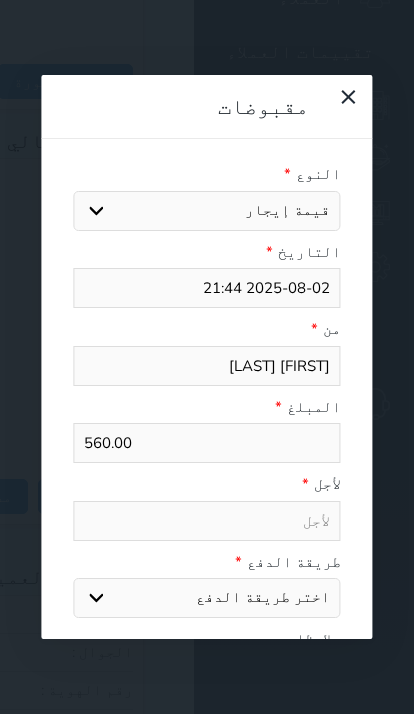 select 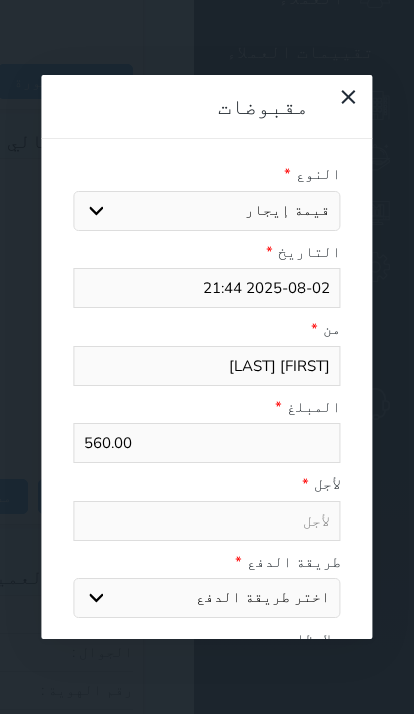 type on "قيمة إيجار - الوحدة - 7" 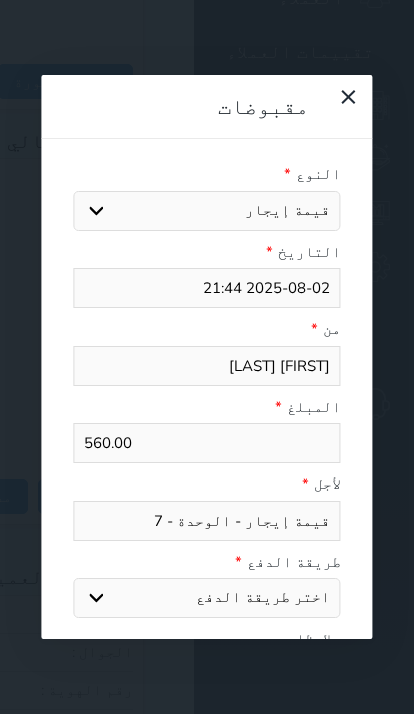 click on "2025-08-02 21:44" at bounding box center (206, 288) 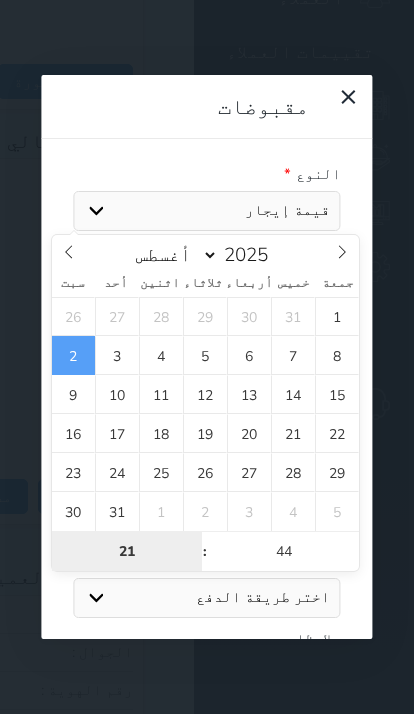 click on "21" at bounding box center (127, 552) 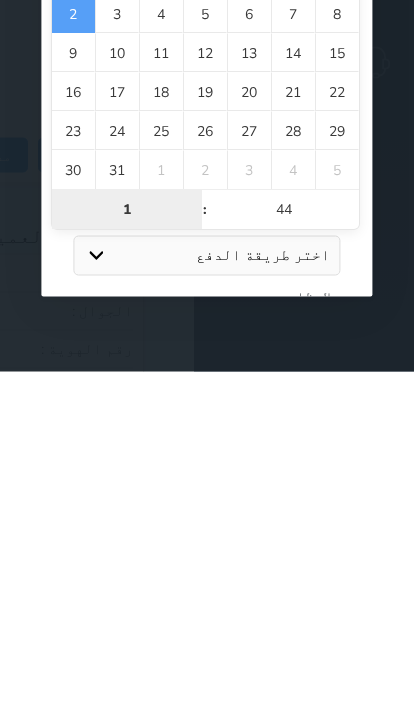 type on "14" 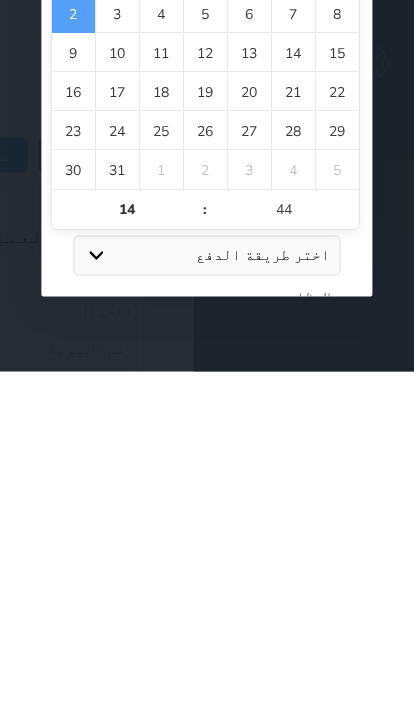type on "2025-08-02 14:44" 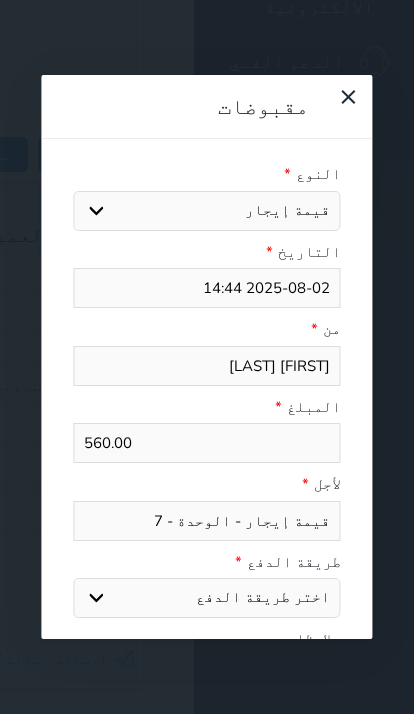 select 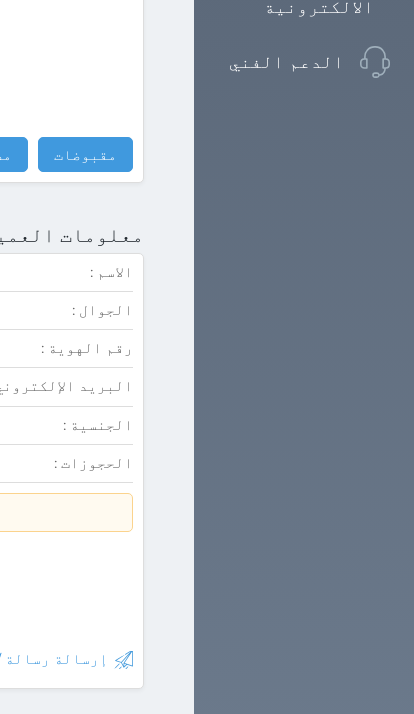 click on "مقبوضات" at bounding box center [85, 154] 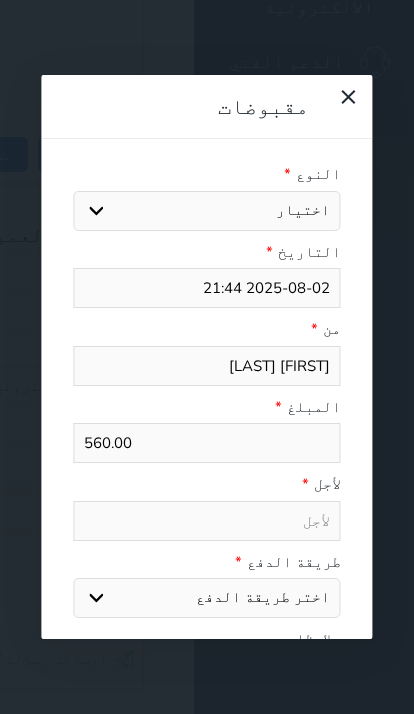 select 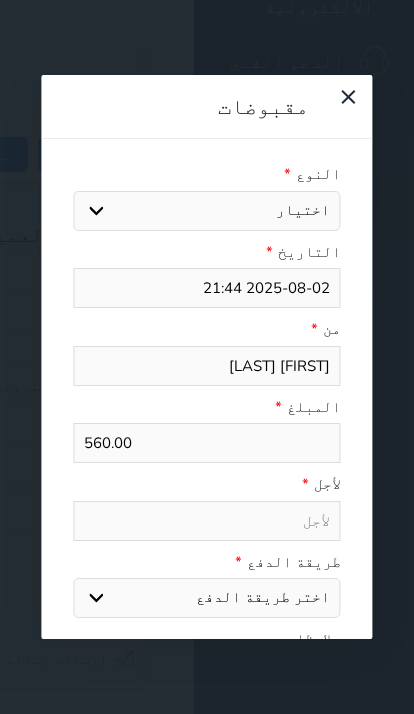 select 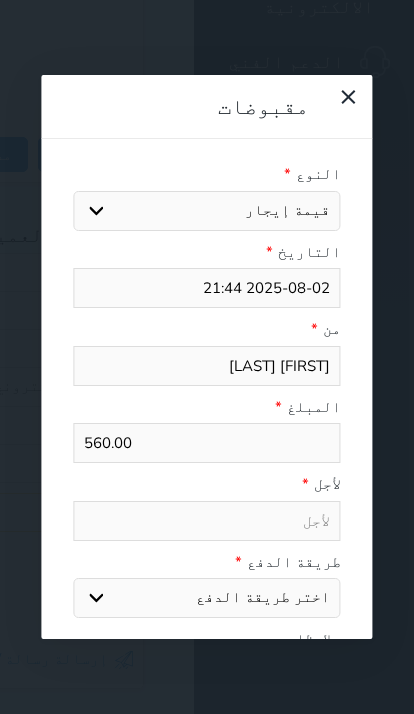 select 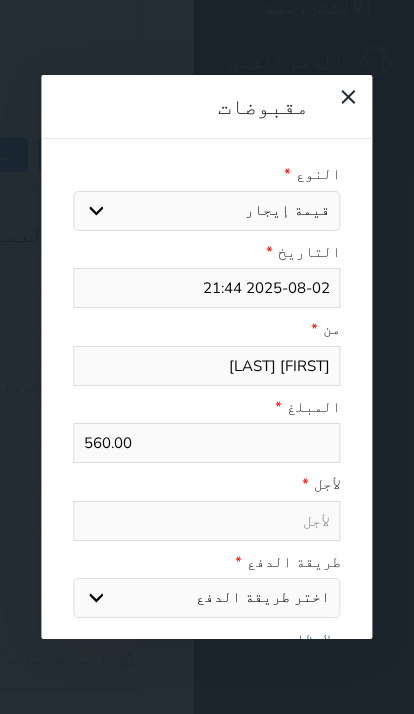 type on "قيمة إيجار - الوحدة - 7" 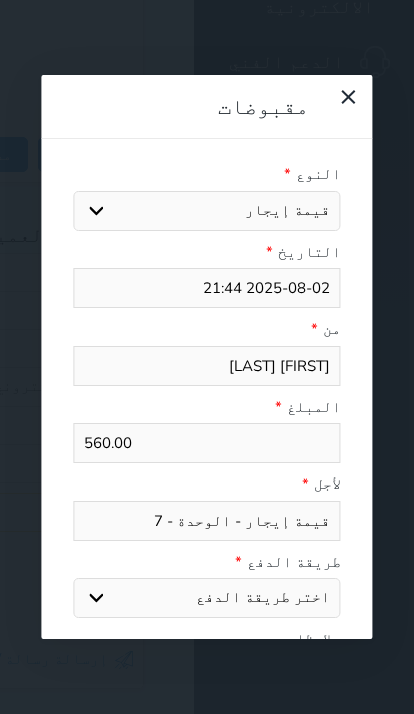 click on "Your browser does not support the audio element.
حجز جماعي جديد   حجز جديد             الرئيسية     تسكين الوحدات     جدول الحجوزات     إدارة الحجوزات     POS     الإدارة المالية     العملاء     تقييمات العملاء     الوحدات     الخدمات     التقارير     الإعدادات                                 المدفوعات الالكترونية     الدعم الفني
مجموعة همس الوليد لشقق الفندقية
حجز جماعي جديد   حجز جديد   غير مرتبط مع منصة زاتكا المرحلة الثانية   غير مرتبط مع شموس   غير مرتبط مع المنصة الوطنية للرصد السياحي             إشعار   الغرفة   النزيل   المصدر
[FIRST] [LAST]
الرئيسية   الحجوزات   #1766" at bounding box center (-226, -1272) 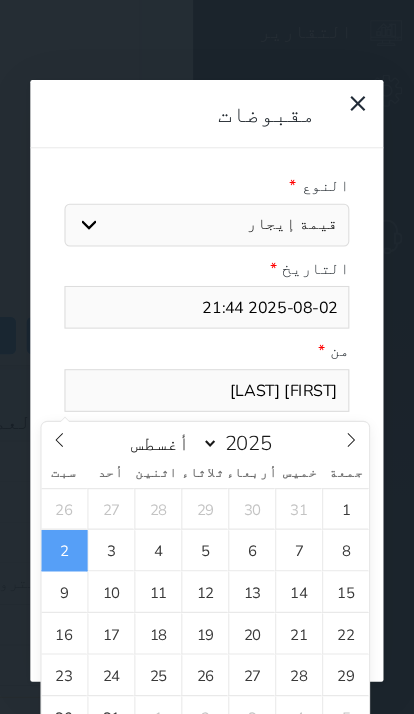 click on "21" at bounding box center [127, 712] 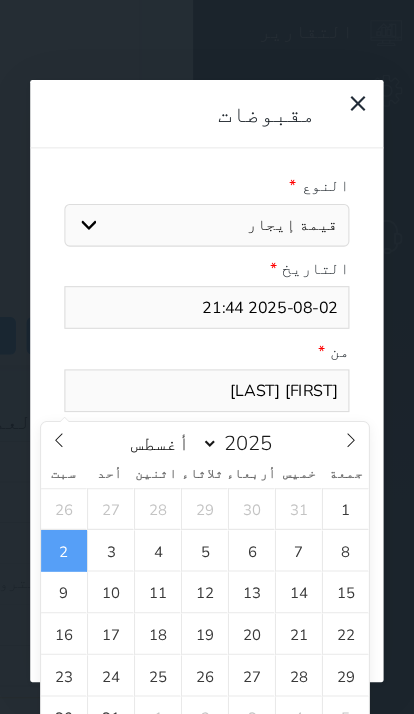 type on "13" 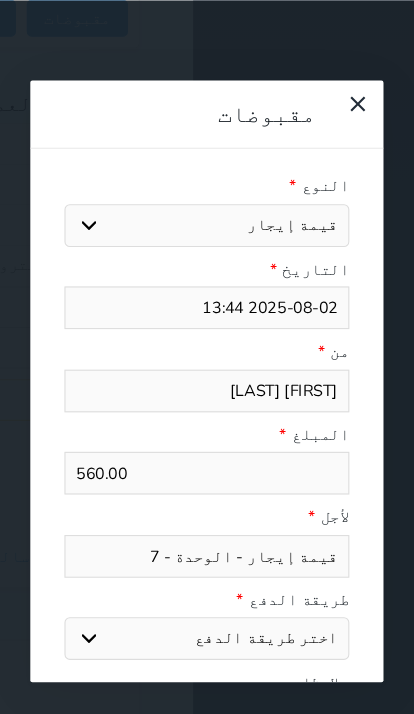 click on "اختر طريقة الدفع   دفع نقدى   تحويل بنكى   مدى   بطاقة ائتمان   آجل" at bounding box center (206, 598) 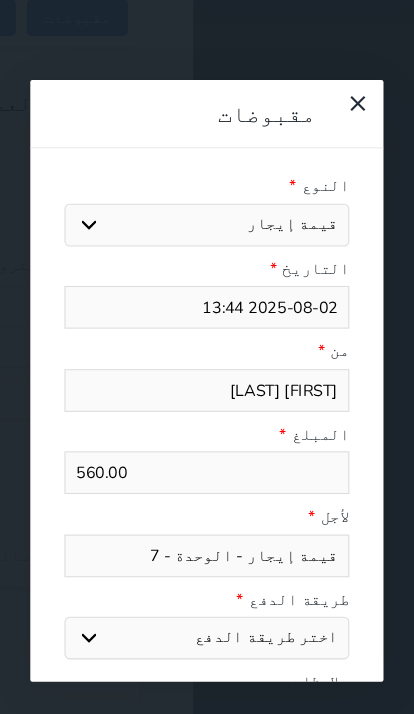 select on "mada" 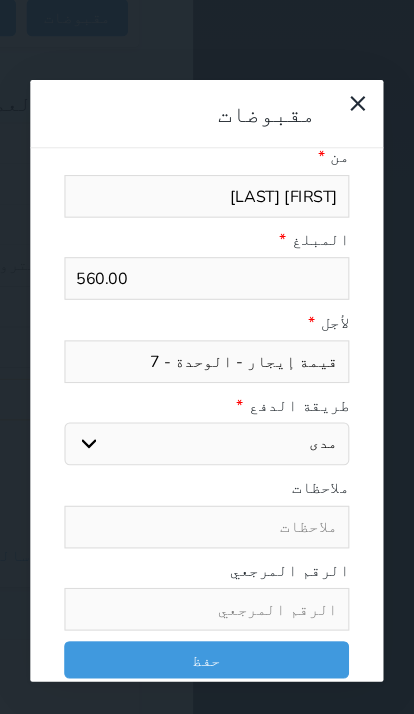 click at bounding box center (206, 571) 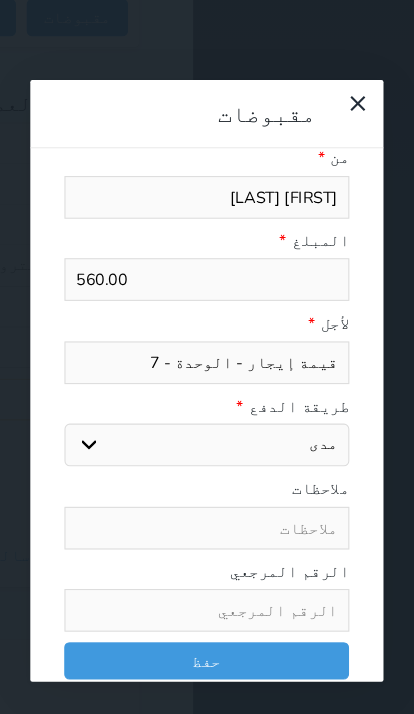 scroll, scrollTop: 1767, scrollLeft: 0, axis: vertical 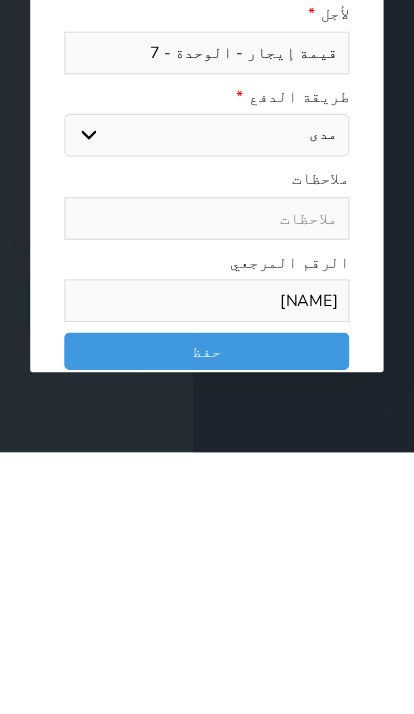 type on "[NAME]" 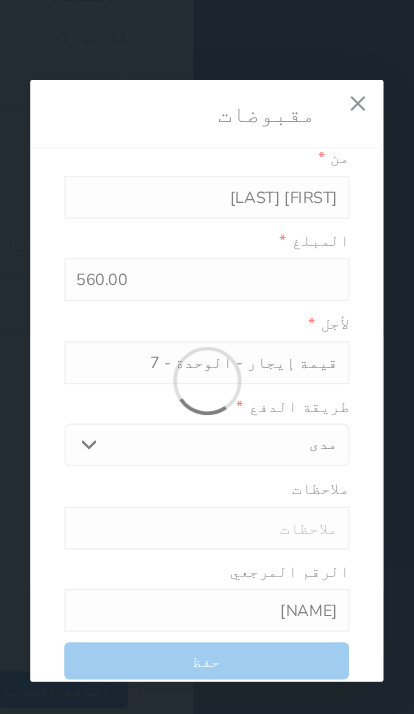 select 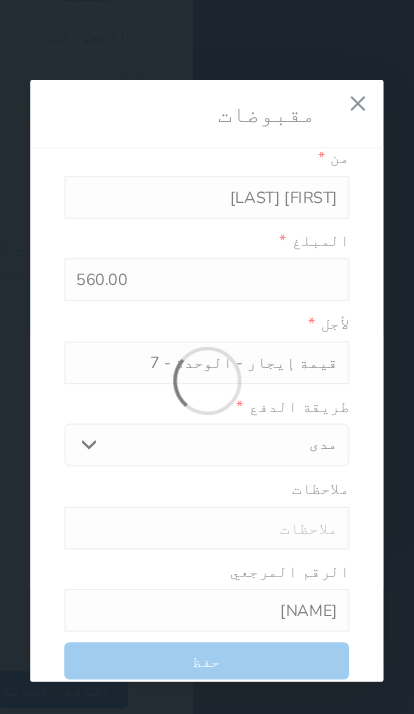type 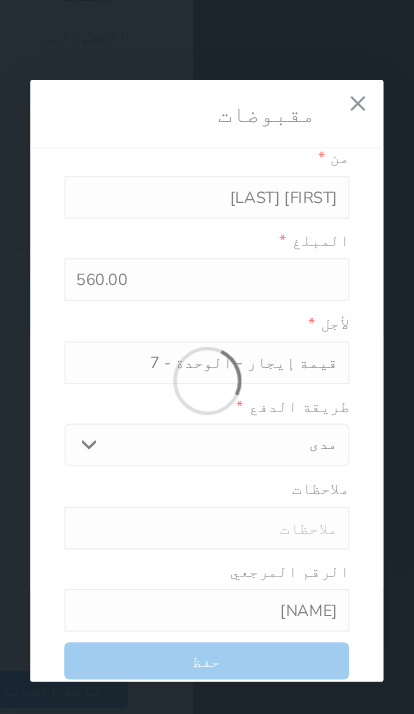 type on "0" 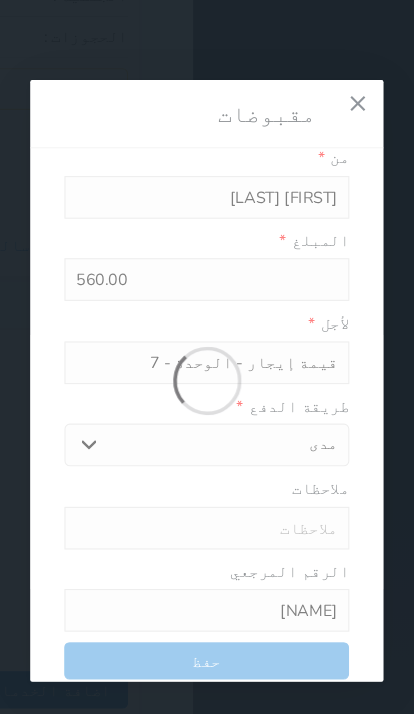 select 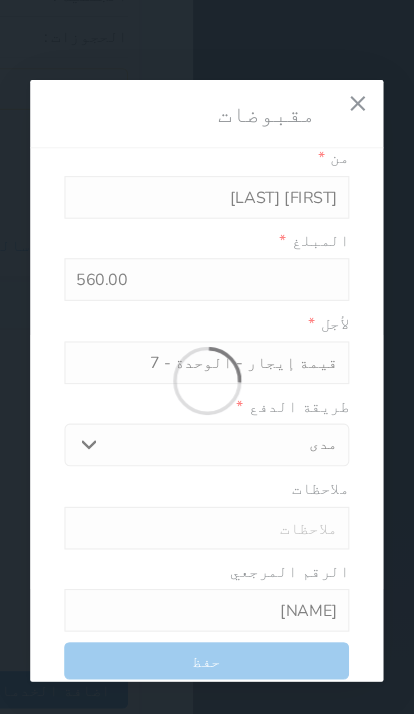 type on "0" 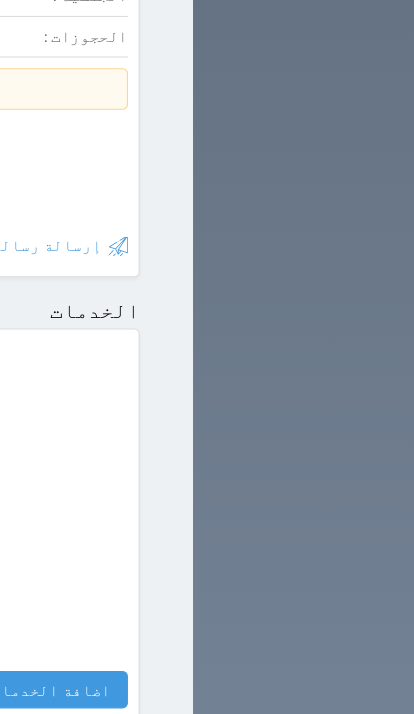 click at bounding box center [170, -2028] 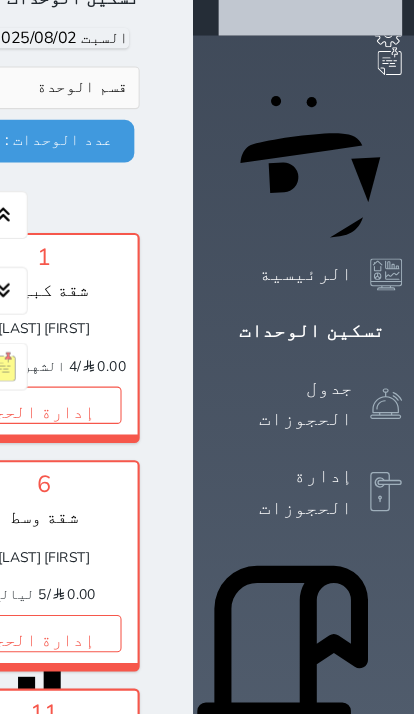 scroll, scrollTop: 0, scrollLeft: 0, axis: both 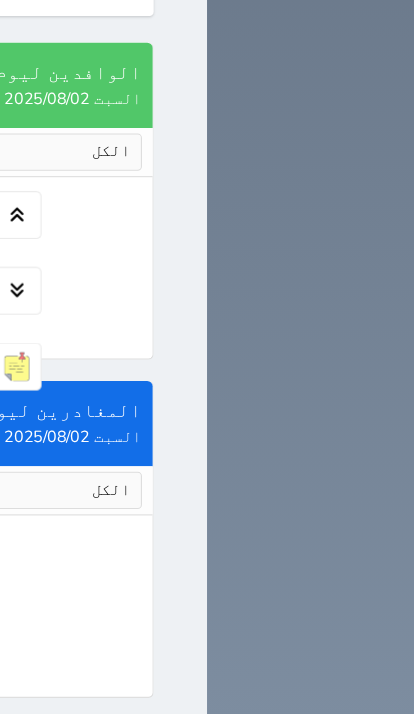 click on "حجز" at bounding box center (-146, -614) 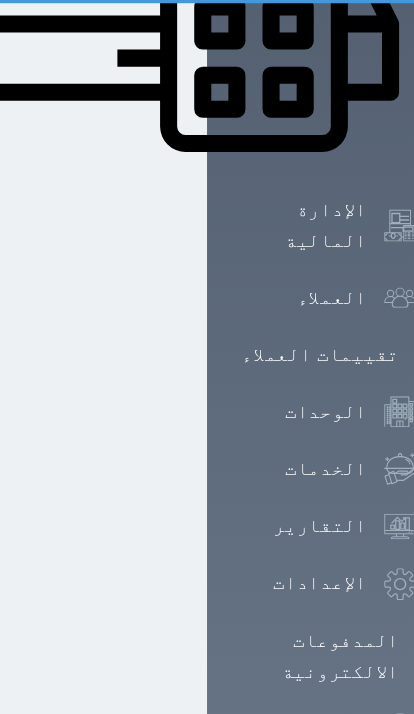select on "1" 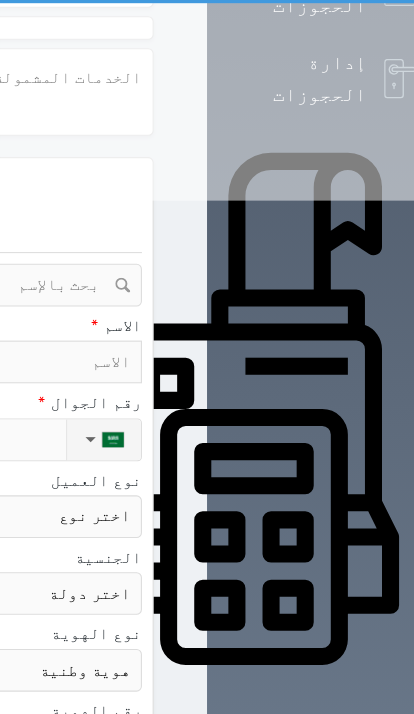 select 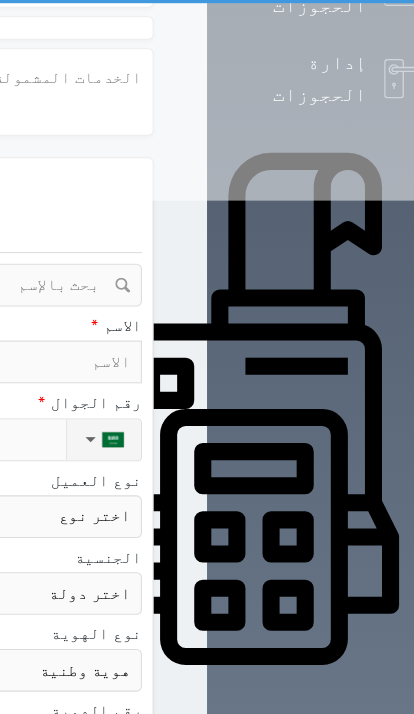 select 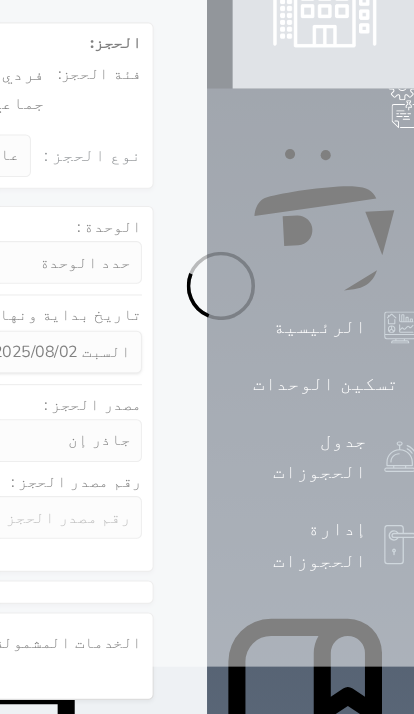 scroll, scrollTop: 3, scrollLeft: 0, axis: vertical 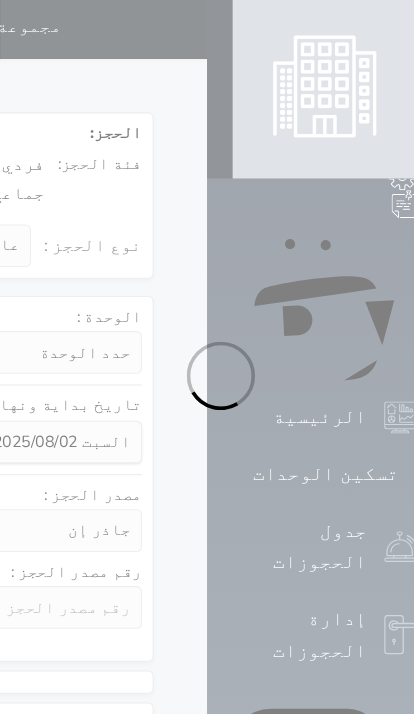 select 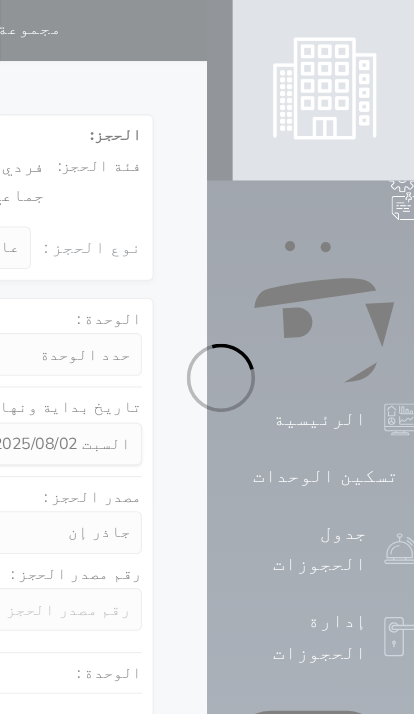 scroll, scrollTop: 0, scrollLeft: 0, axis: both 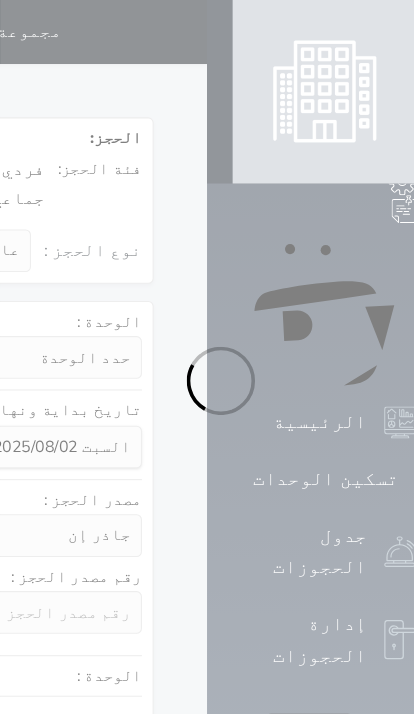 select on "1" 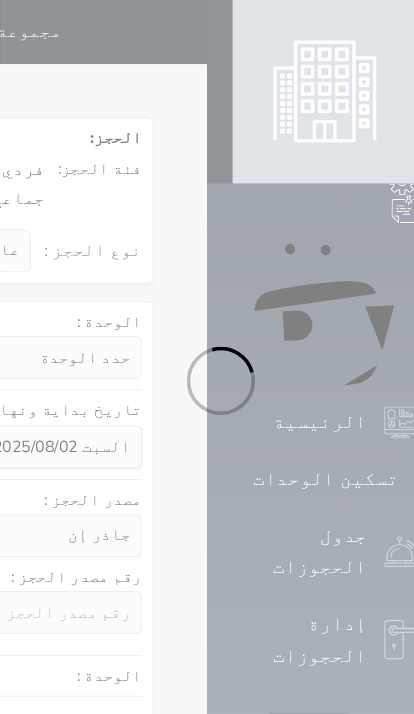 select on "113" 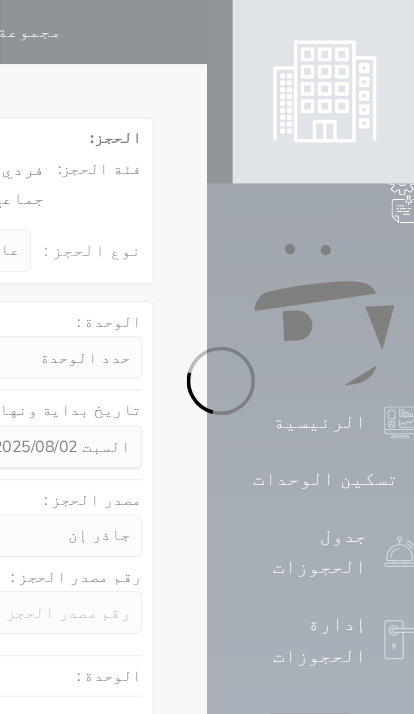 select on "1" 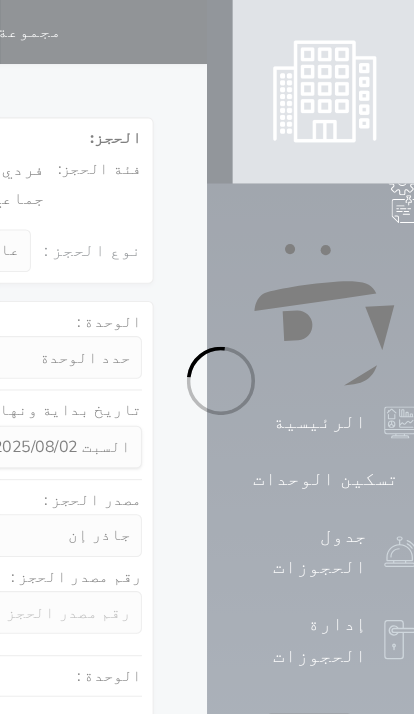select 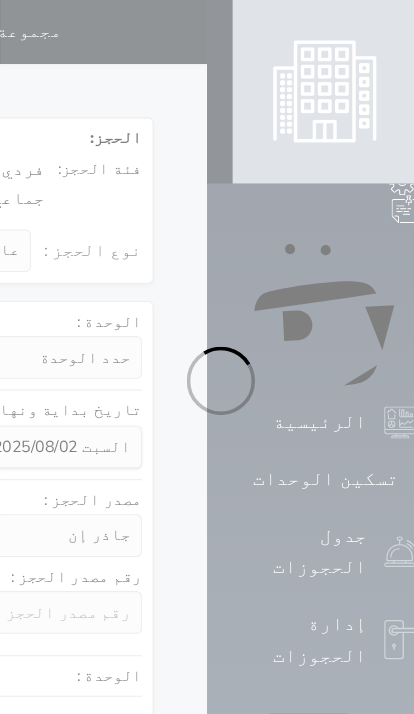 select on "7" 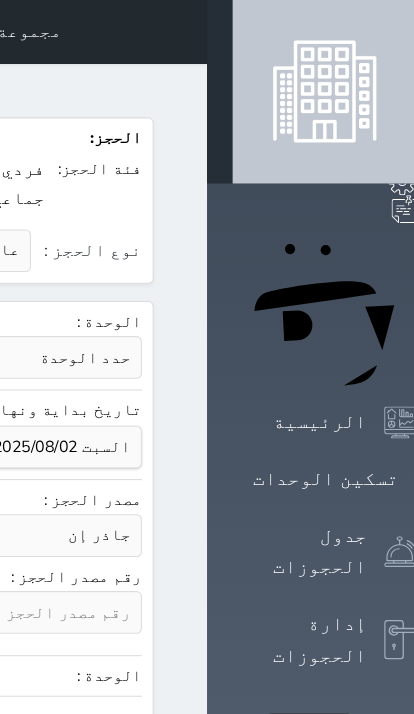 select 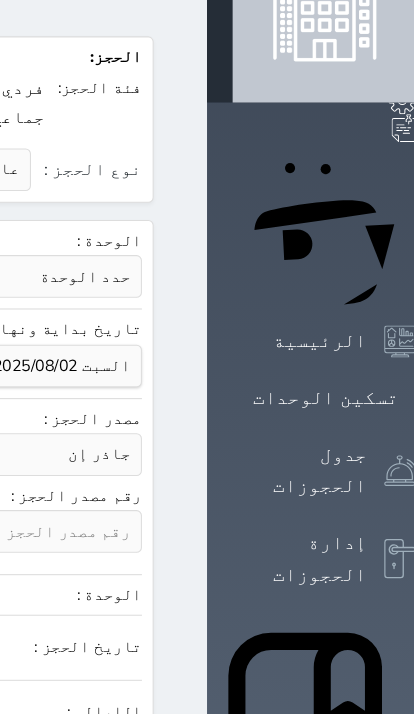 scroll, scrollTop: 193, scrollLeft: 0, axis: vertical 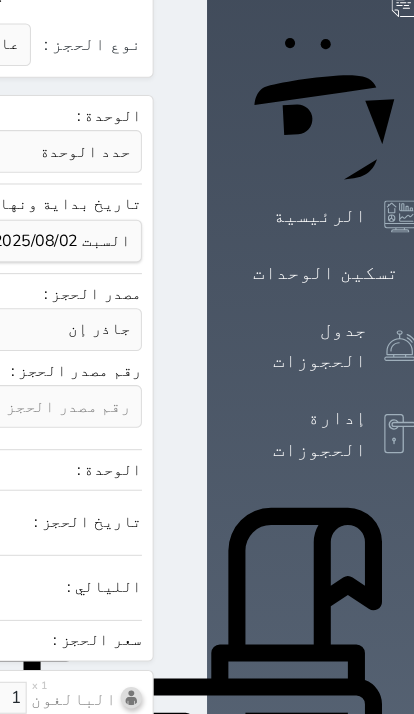 click on "جاذر إن استقبال الموقع الإلكتروني بوكينج المسافر اكسبيديا مواقع التواصل الإجتماعي اويو اخرى" at bounding box center [-336, 309] 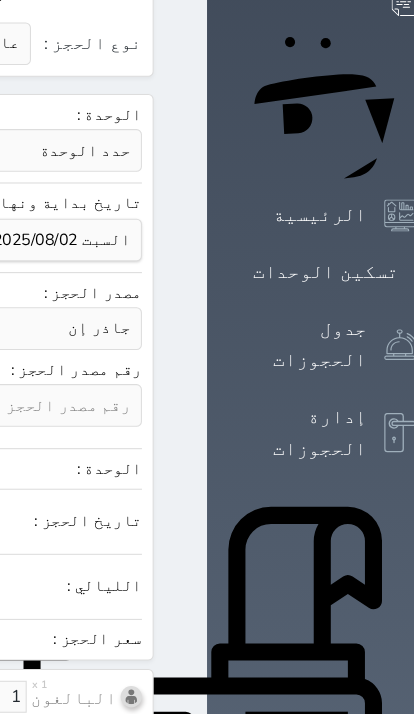select on "12598" 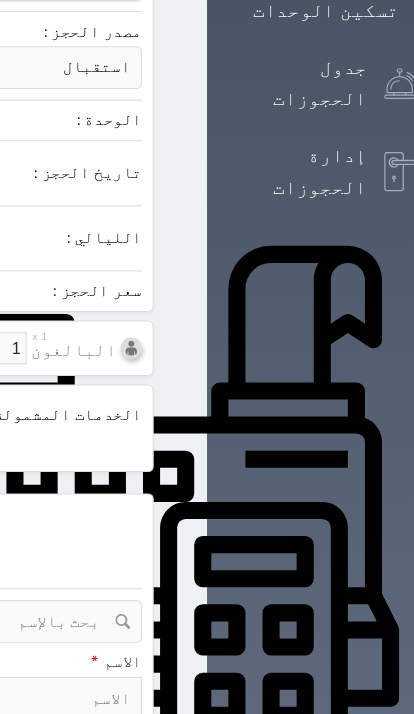 scroll, scrollTop: 446, scrollLeft: 0, axis: vertical 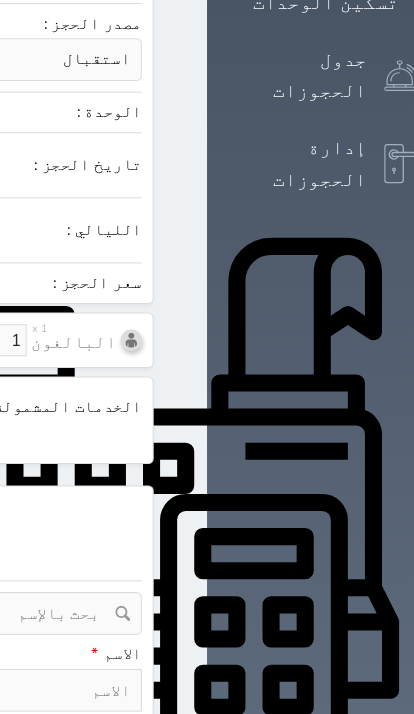 click on "رقم الهوية" at bounding box center [-368, 509] 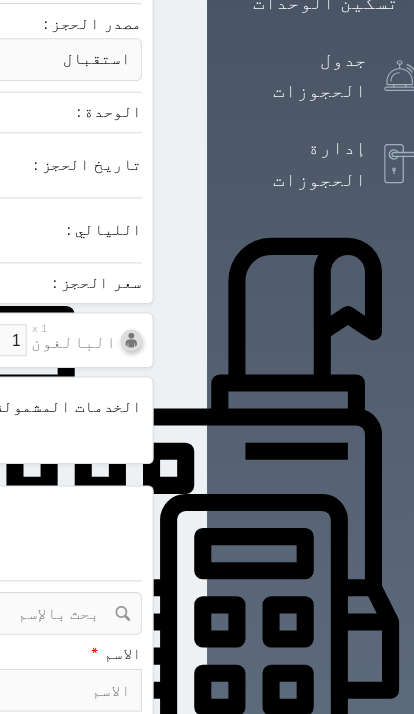 radio on "false" 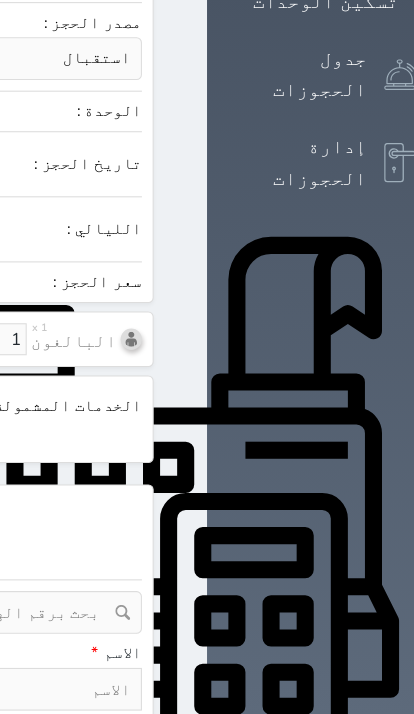 select 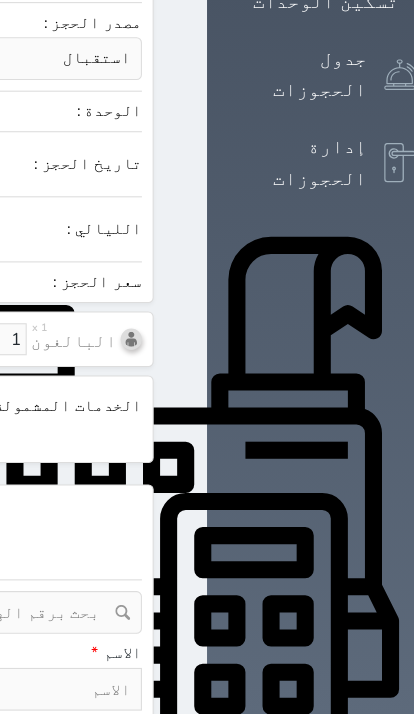 click at bounding box center [-343, 574] 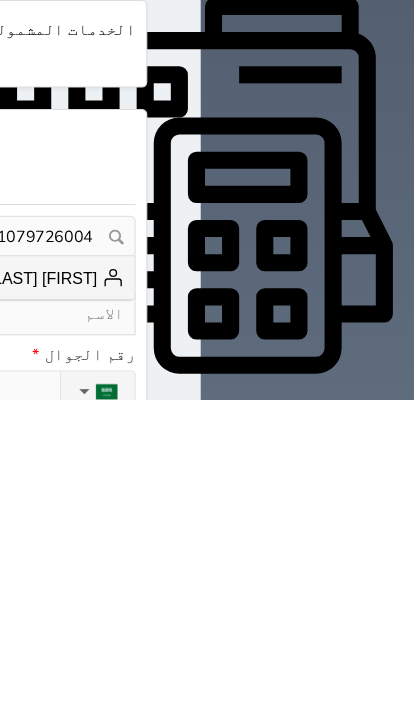 click on "[FIRST] [LAST]" at bounding box center [58, 600] 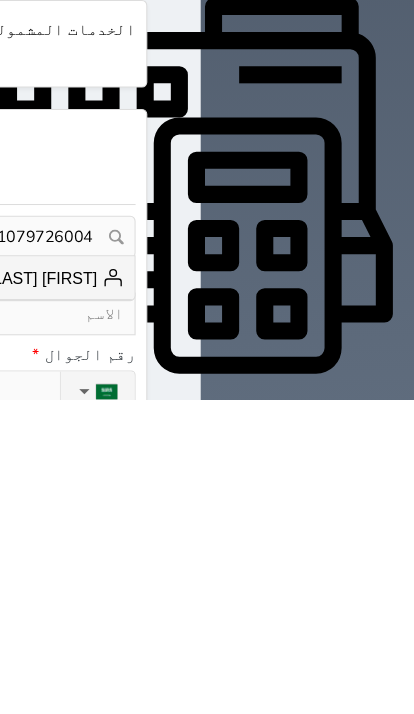 type on "[FIRST] [LAST]  ||  [PHONE]" 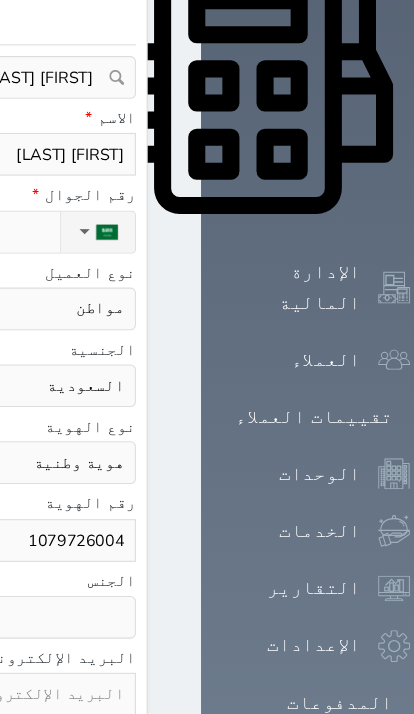 select 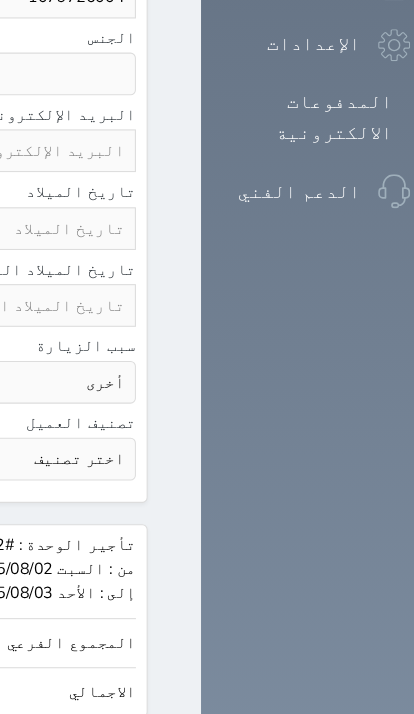 click on "300.00" at bounding box center (-740, 602) 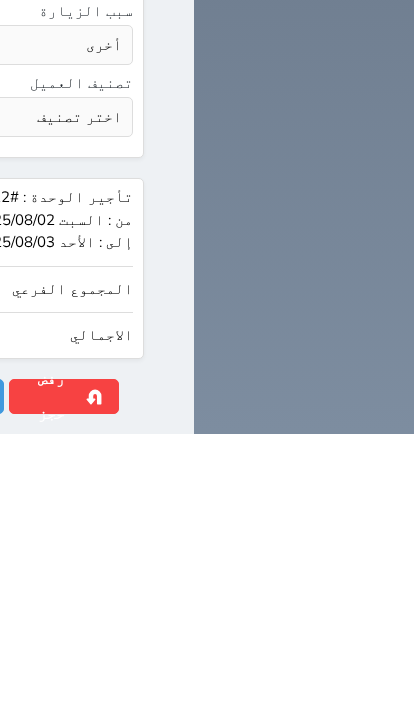 type on "30" 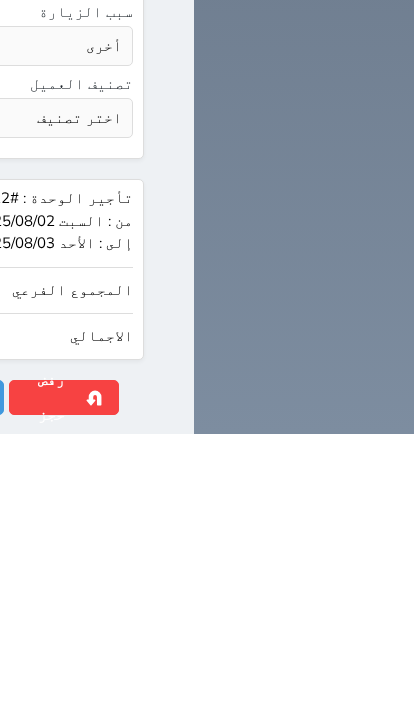 type on "3" 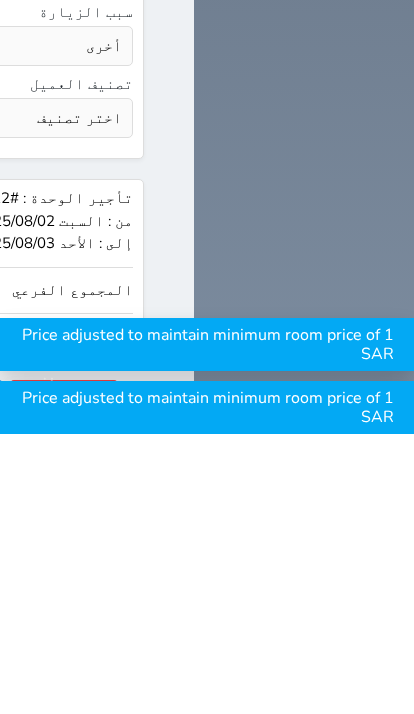 type on "2" 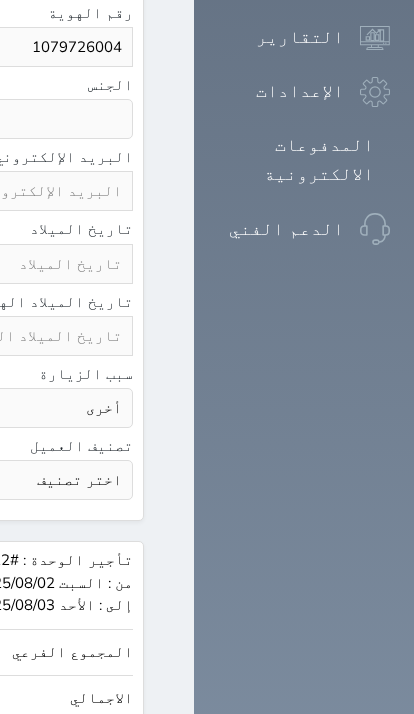 click on "حجز" at bounding box center [-394, 759] 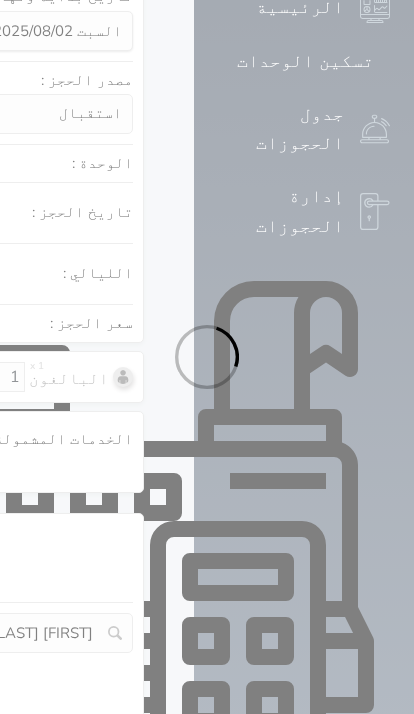 select on "1" 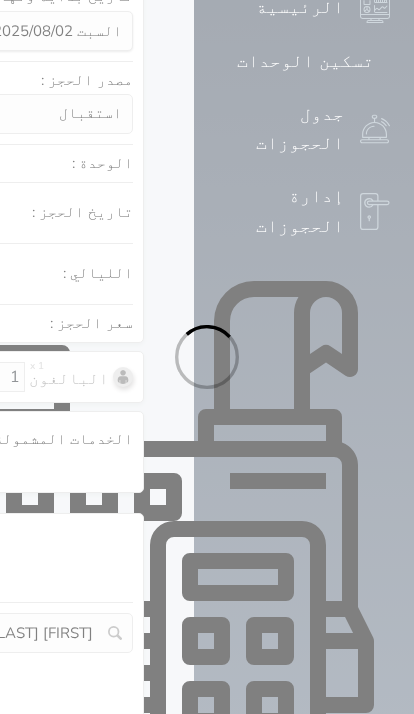 select on "113" 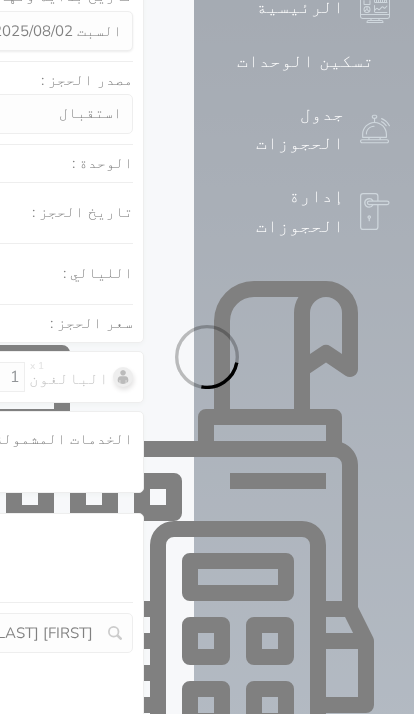 select on "1" 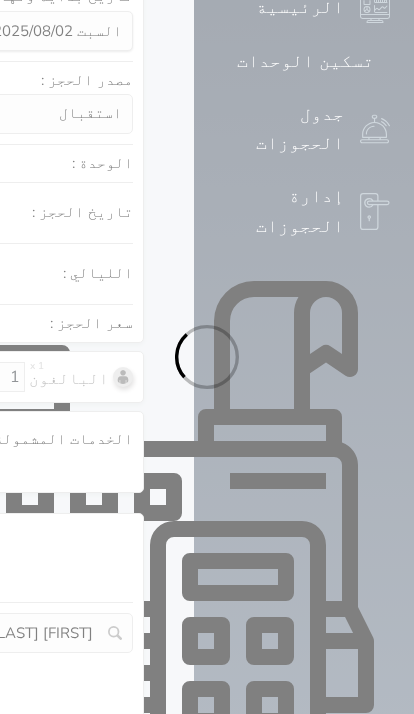 select 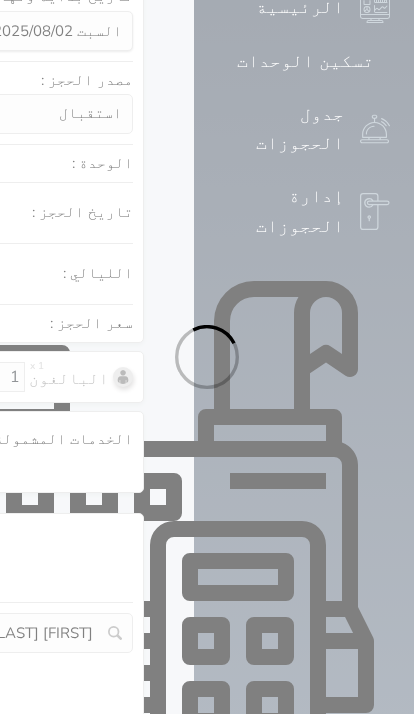 select on "7" 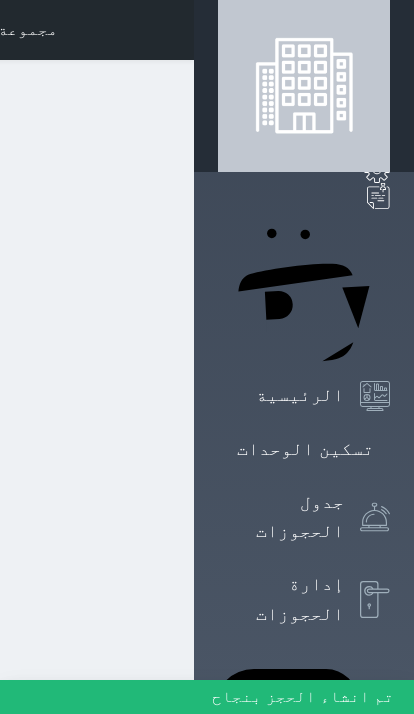 scroll, scrollTop: 1, scrollLeft: 0, axis: vertical 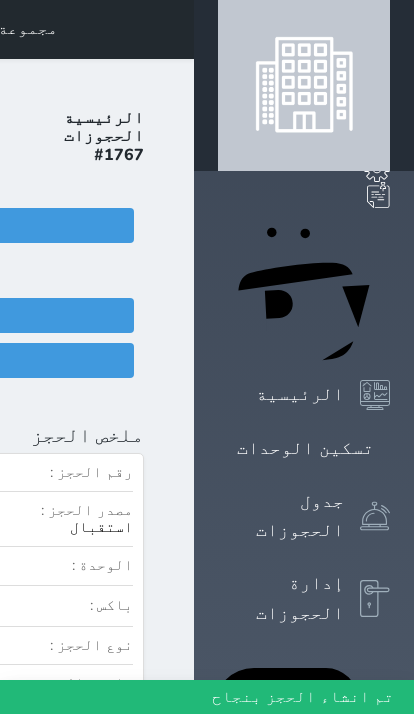 click on "تسجيل دخول" at bounding box center [-96, 360] 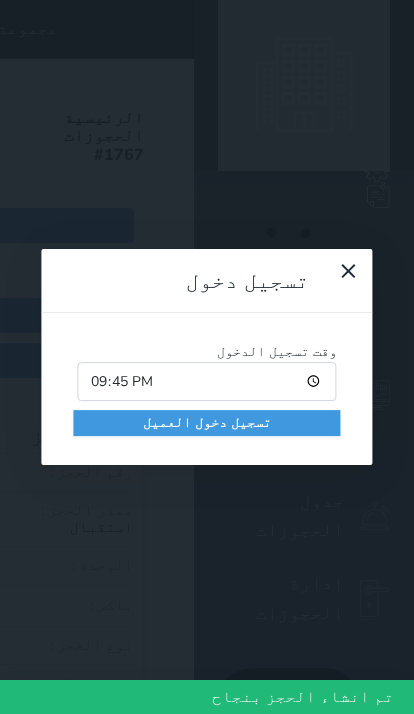 click on "تسجيل دخول العميل" at bounding box center [206, 423] 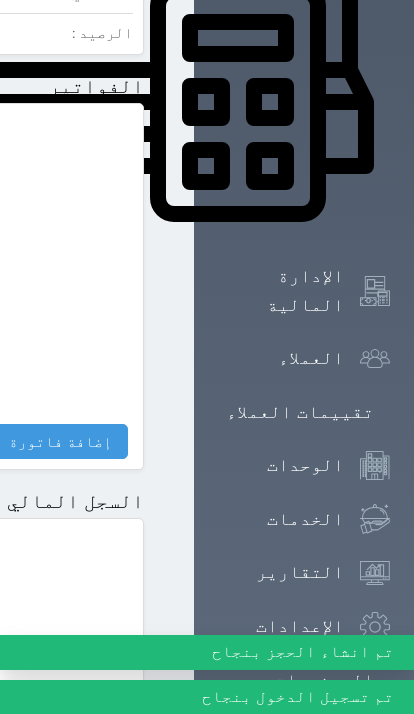 scroll, scrollTop: 1179, scrollLeft: 0, axis: vertical 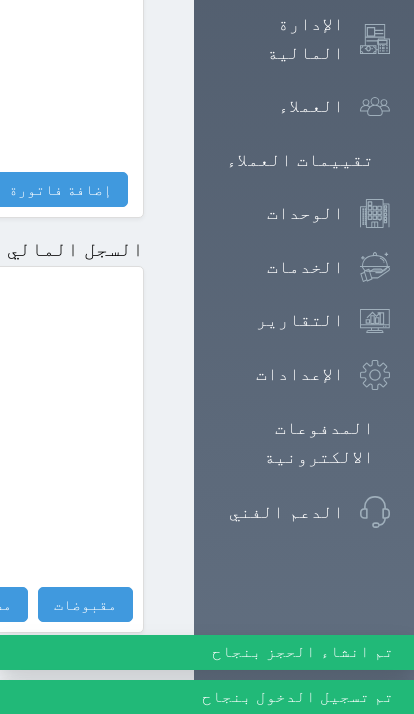 click on "مقبوضات" at bounding box center (85, 604) 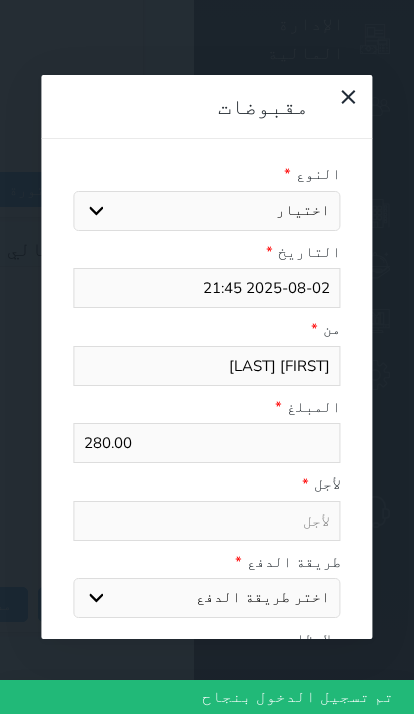 select 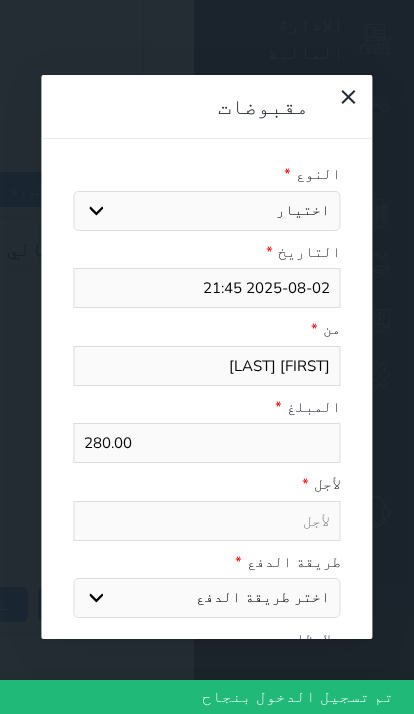 select 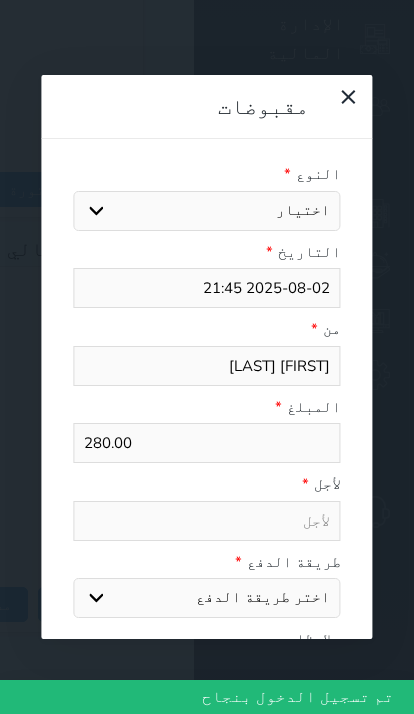 click on "اختيار   مقبوضات عامة قيمة إيجار فواتير تامين عربون لا ينطبق آخر مغسلة واي فاي - الإنترنت مواقف السيارات طعام الأغذية والمشروبات مشروبات المشروبات الباردة المشروبات الساخنة الإفطار غداء عشاء مخبز و كعك حمام سباحة الصالة الرياضية سبا و خدمات الجمال اختيار وإسقاط (خدمات النقل) ميني بار كابل - تلفزيون سرير إضافي تصفيف الشعر التسوق خدمات الجولات السياحية المنظمة خدمات الدليل السياحي" at bounding box center (206, 211) 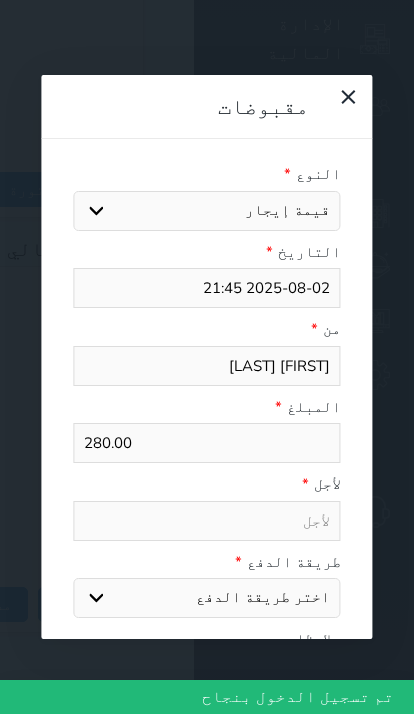 select 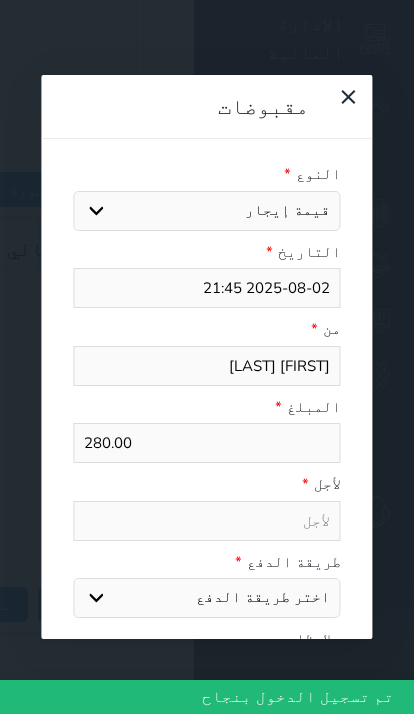 type on "قيمة إيجار - الوحدة - 22" 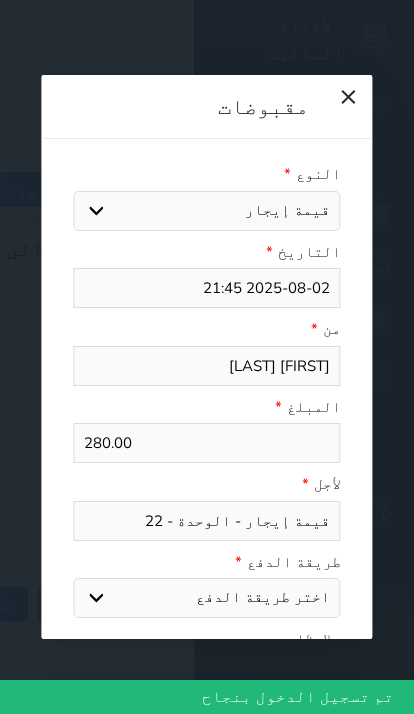 click on "اختر طريقة الدفع   دفع نقدى   تحويل بنكى   مدى   بطاقة ائتمان   آجل" at bounding box center (206, 598) 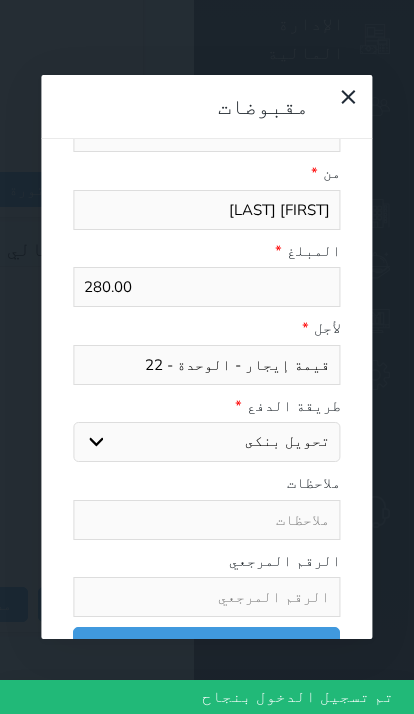 scroll, scrollTop: 177, scrollLeft: 0, axis: vertical 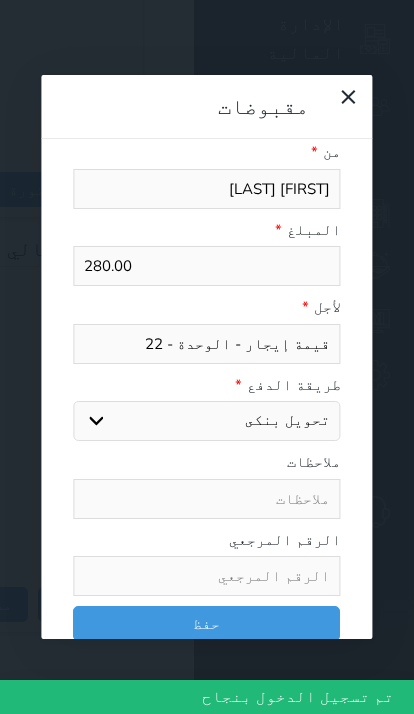click at bounding box center [206, 576] 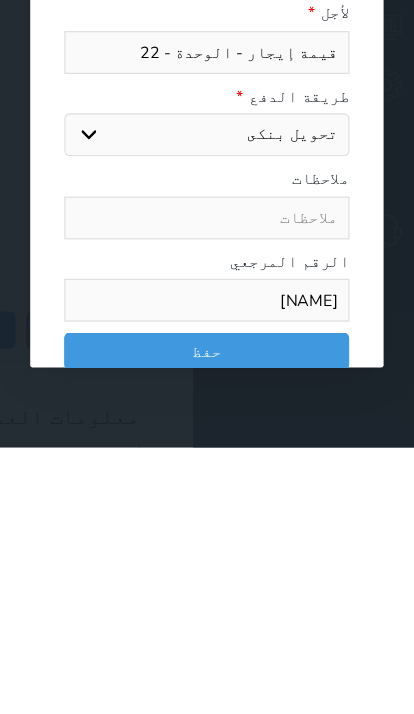 type on "[NAME]" 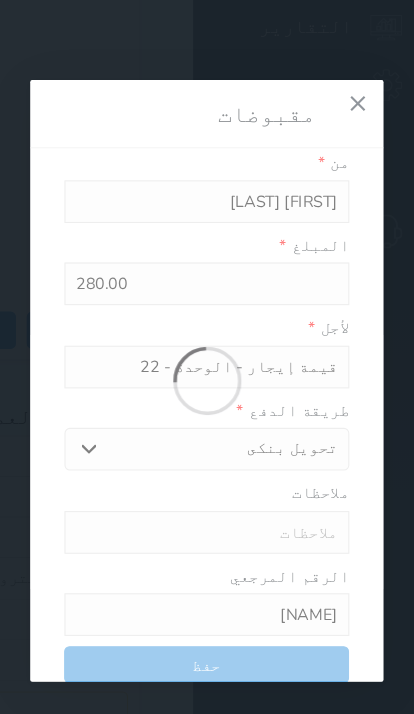 select 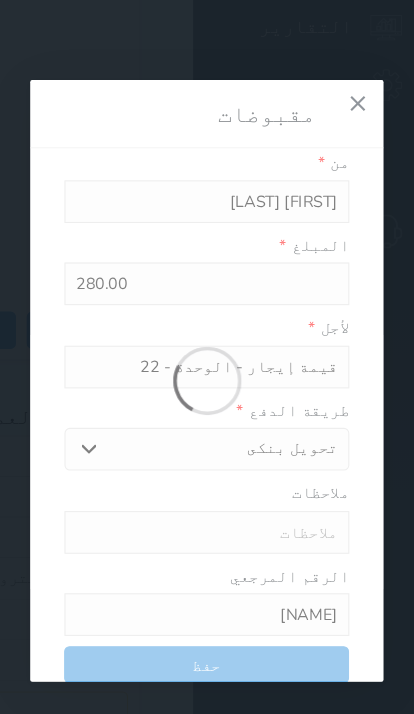 type 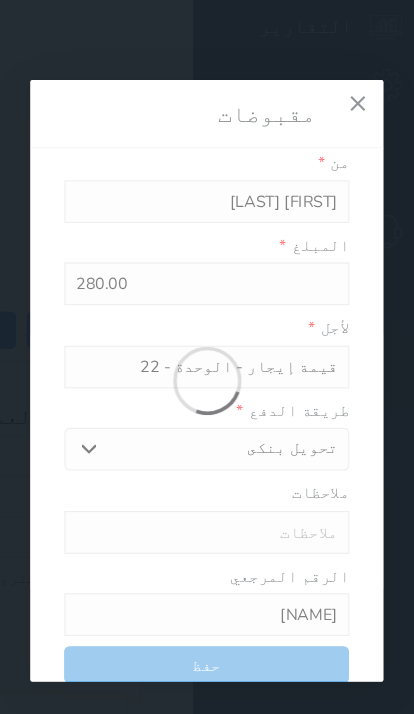 type on "0" 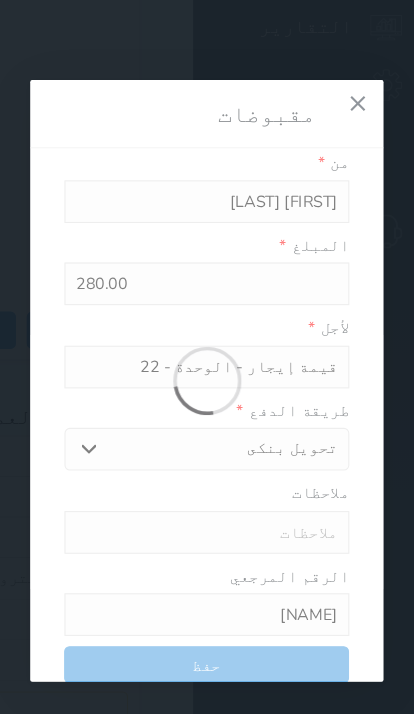 select 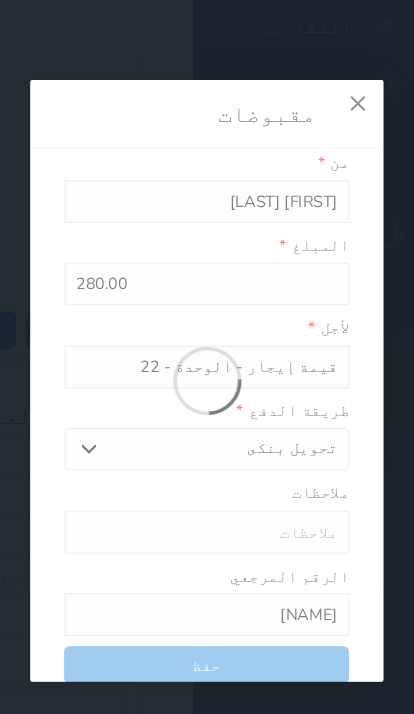 type on "0" 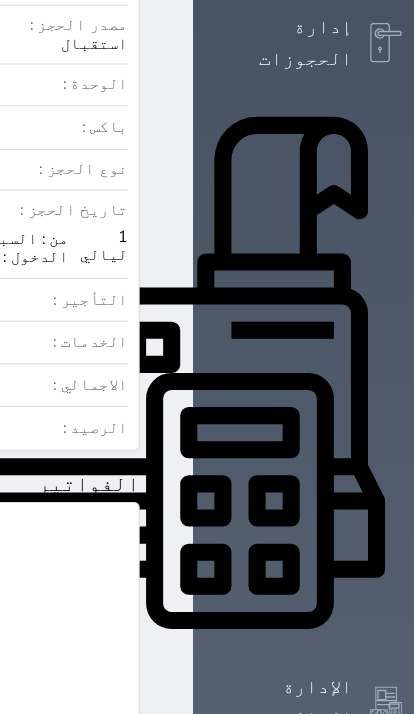 click at bounding box center [170, -530] 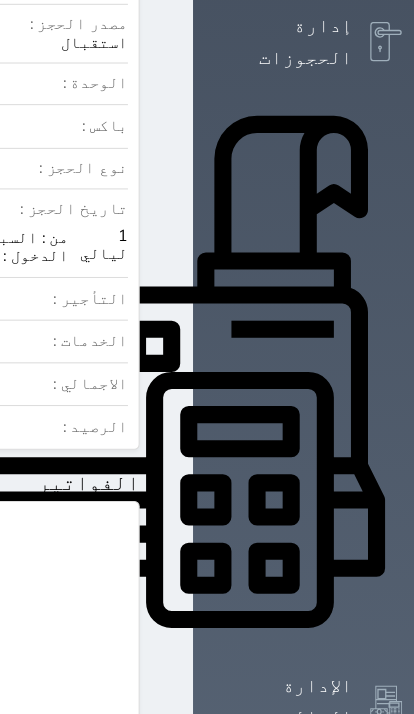 click on "تسكين الوحدات" at bounding box center [305, -111] 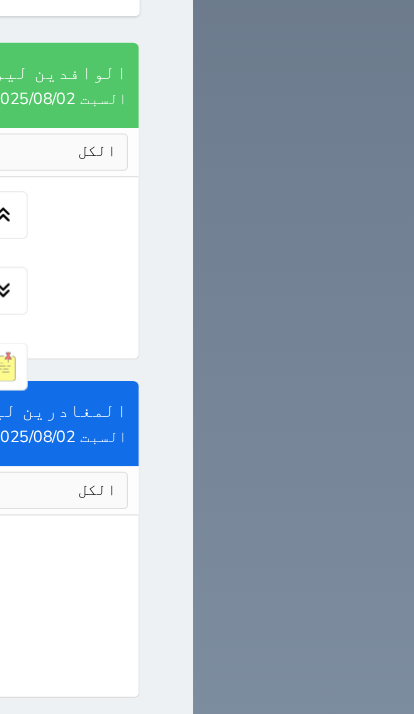 scroll, scrollTop: 3432, scrollLeft: 0, axis: vertical 